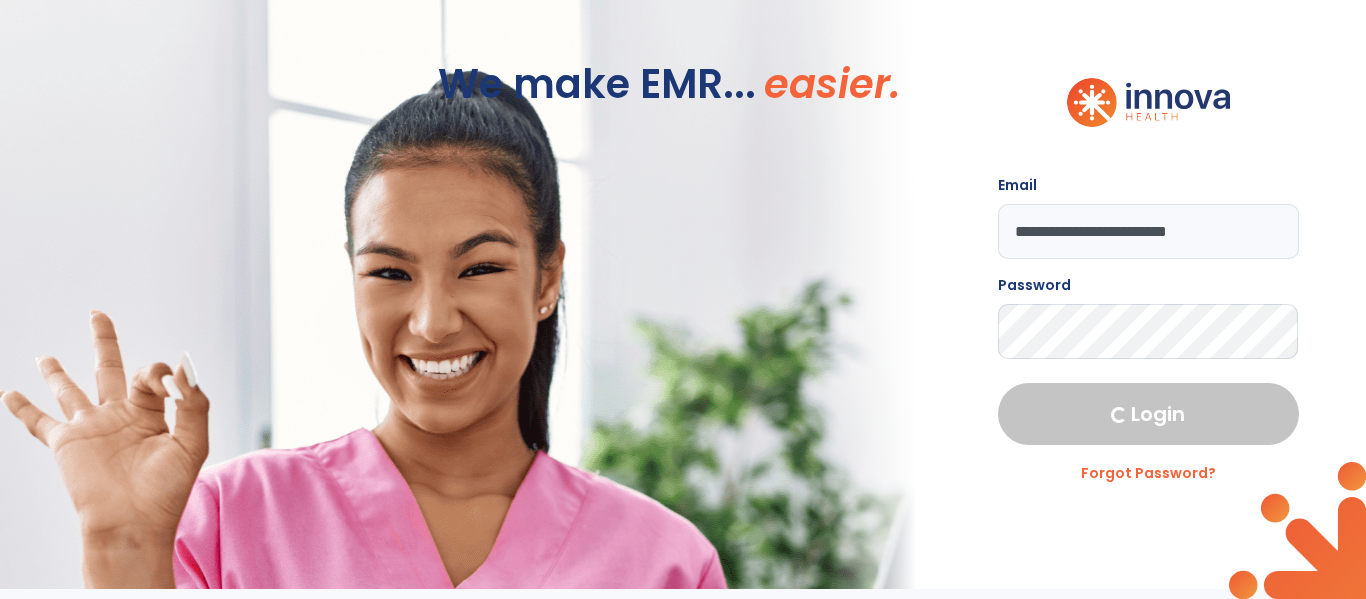 scroll, scrollTop: 0, scrollLeft: 0, axis: both 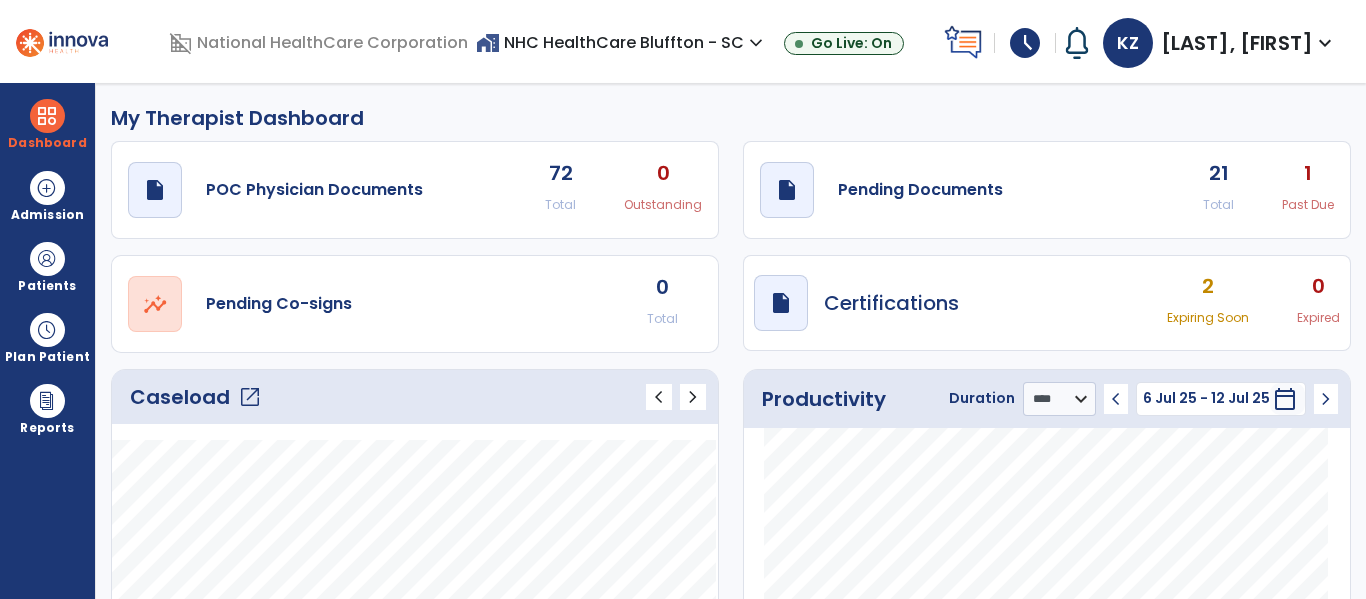 click on "21" 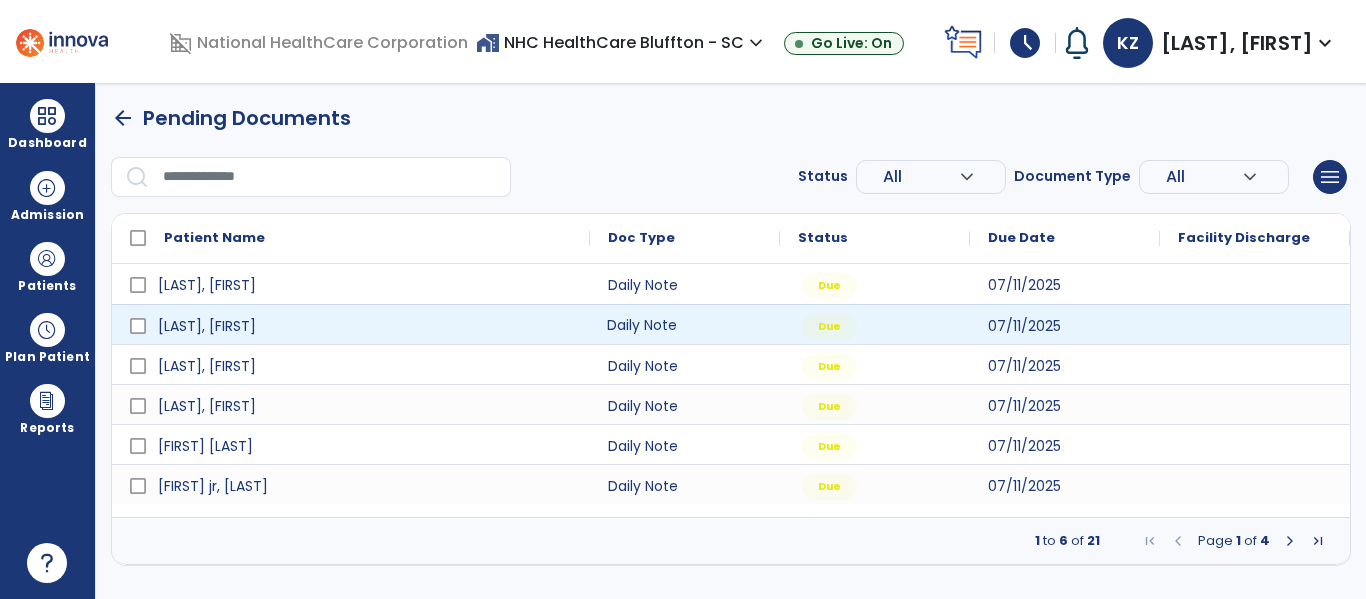 click on "Daily Note" at bounding box center (685, 324) 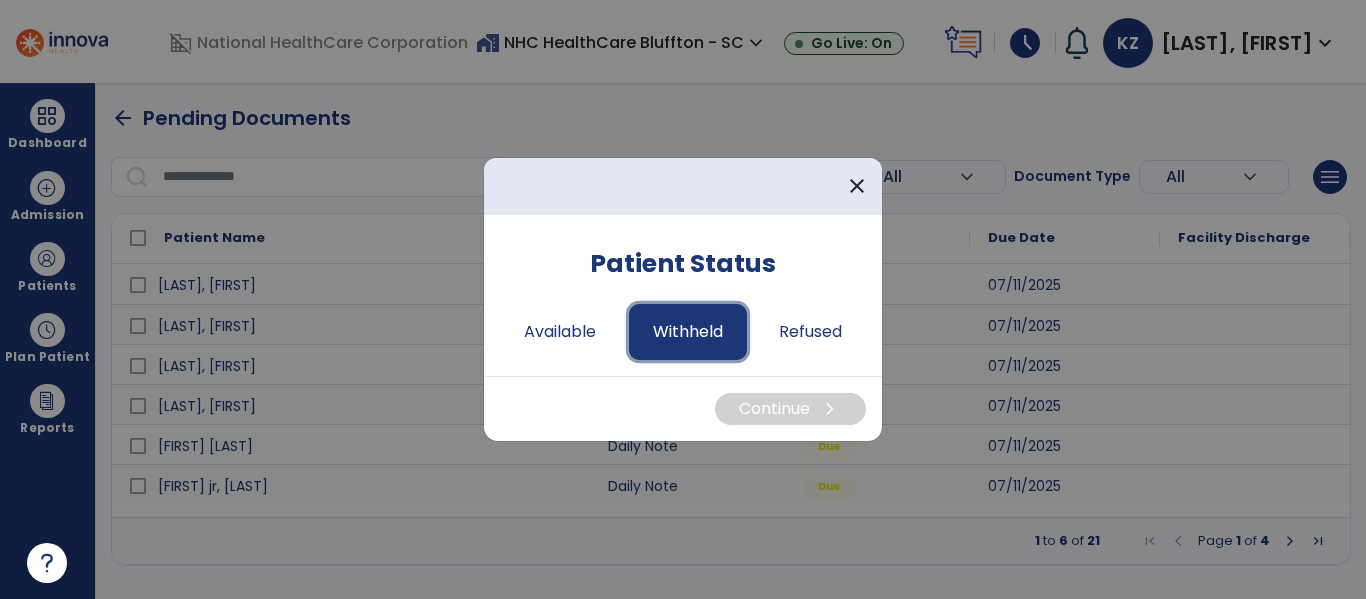 click on "Withheld" at bounding box center [688, 332] 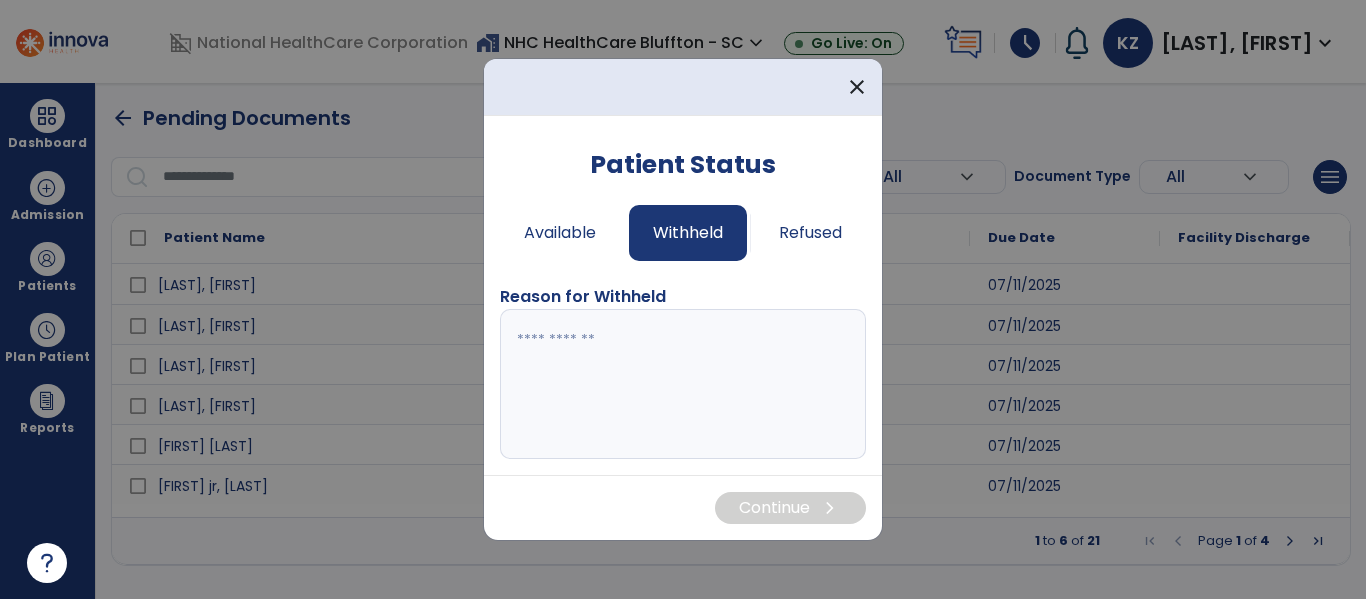 click at bounding box center [683, 384] 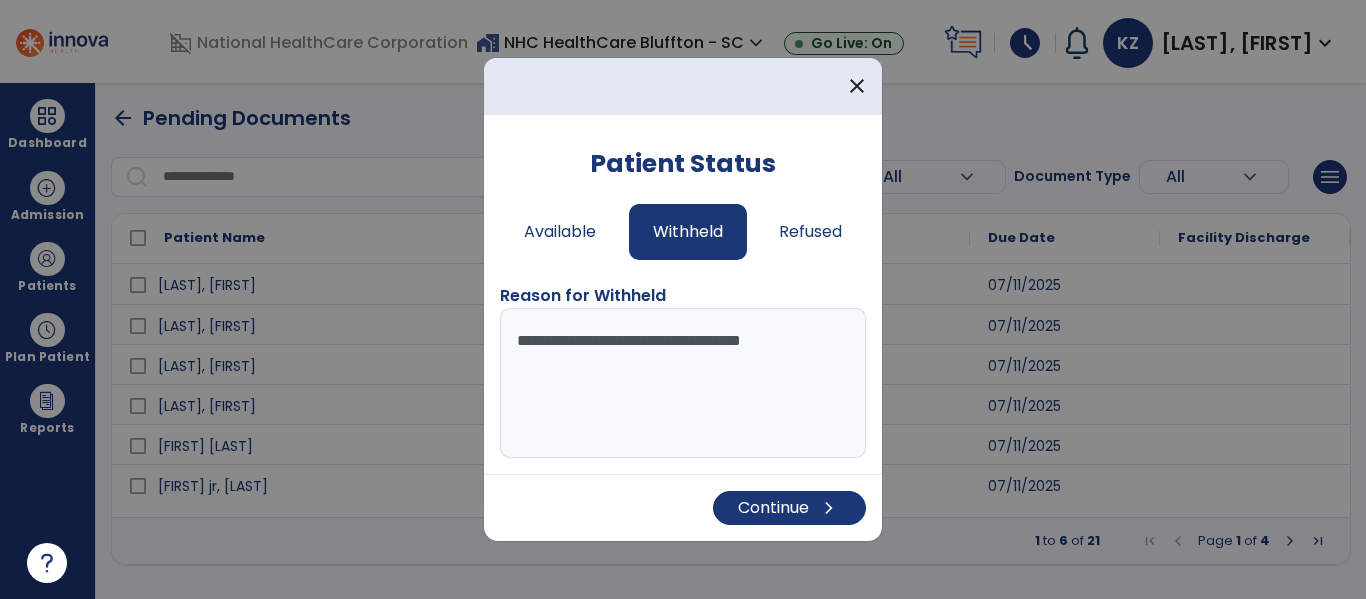 drag, startPoint x: 512, startPoint y: 342, endPoint x: 832, endPoint y: 373, distance: 321.49805 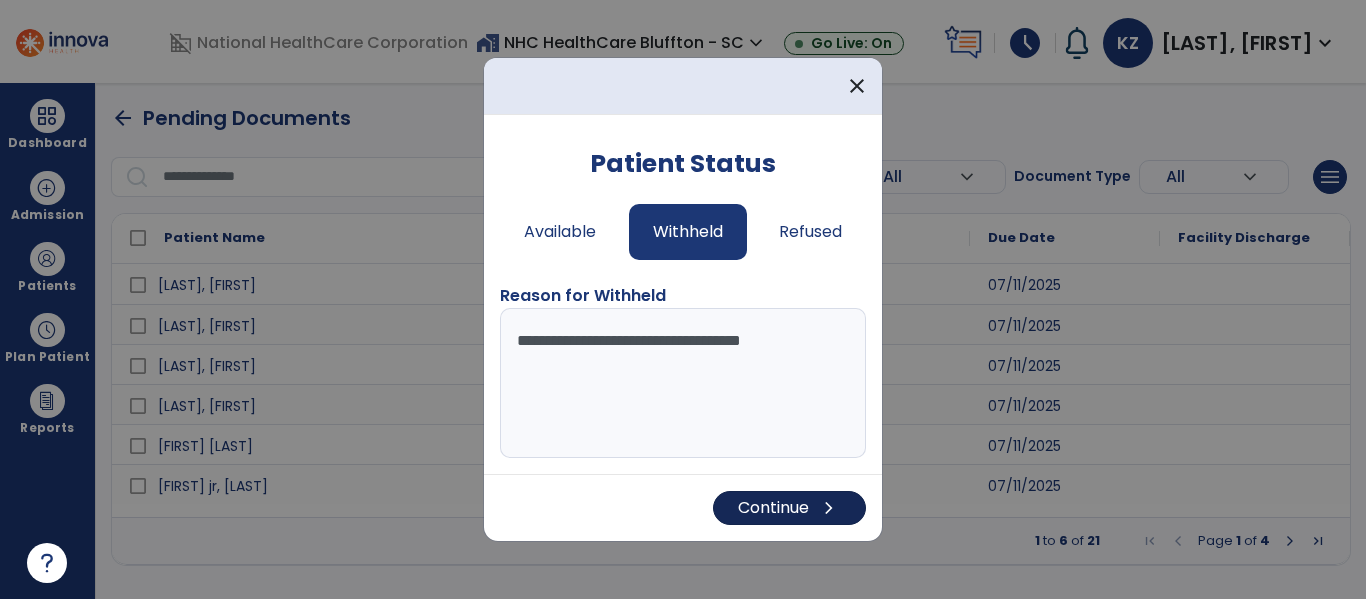 type on "**********" 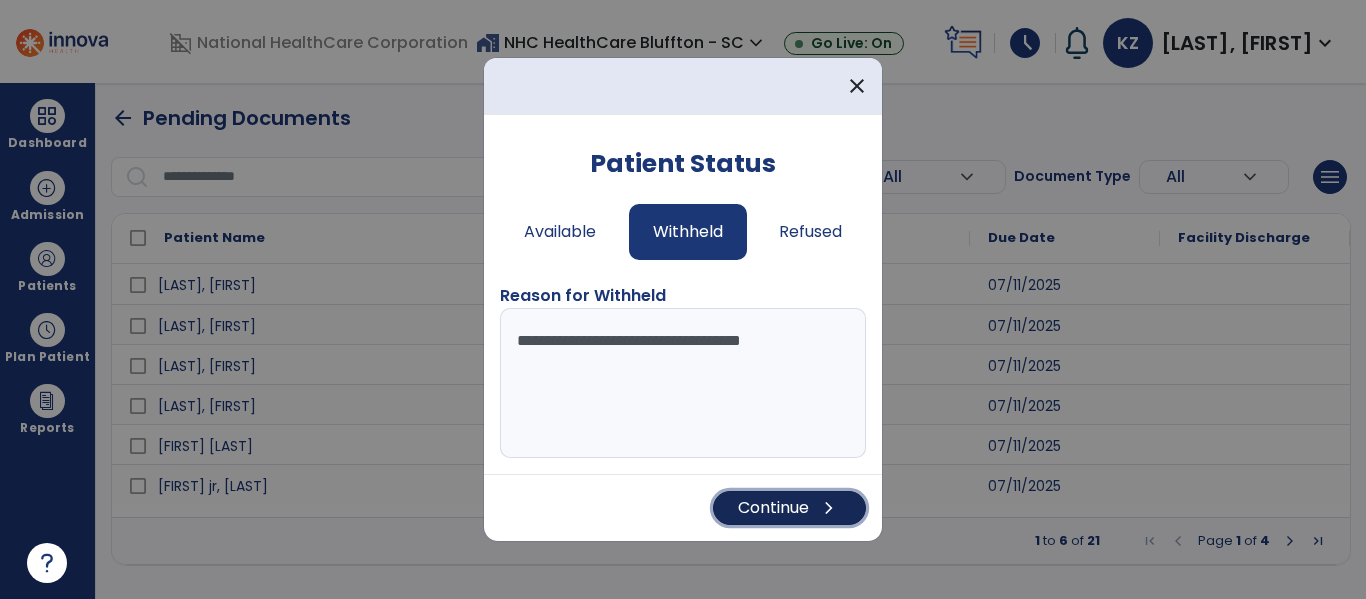 click on "Continue   chevron_right" at bounding box center (789, 508) 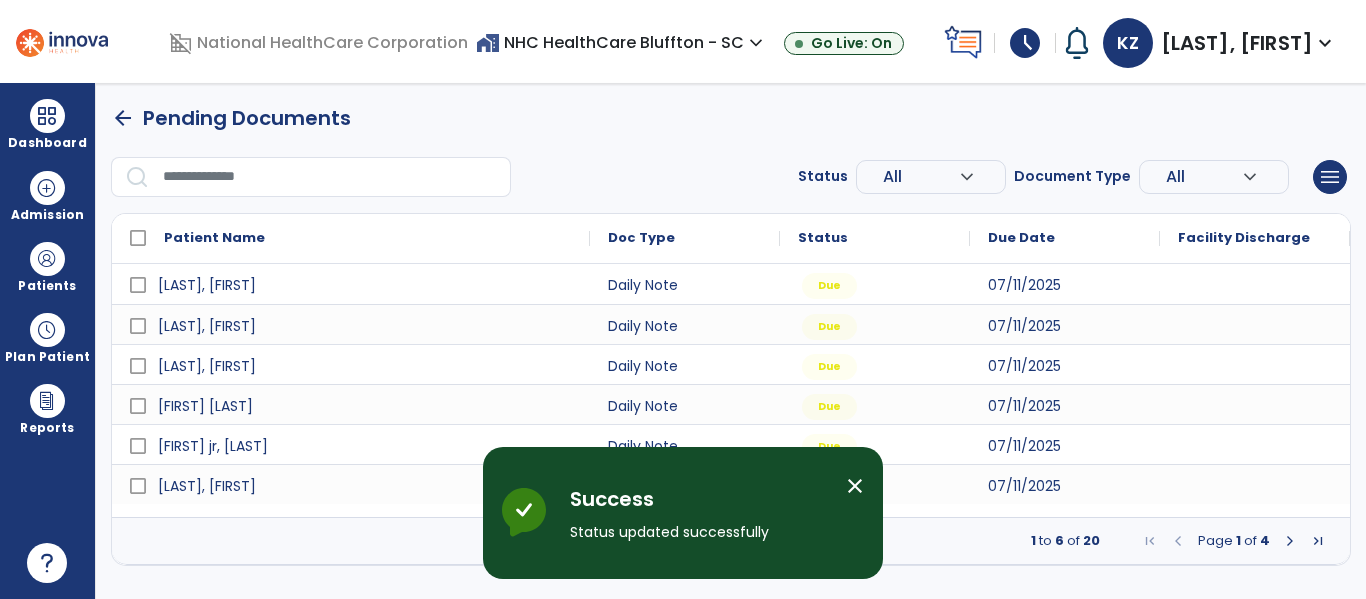 click on "close" at bounding box center [855, 486] 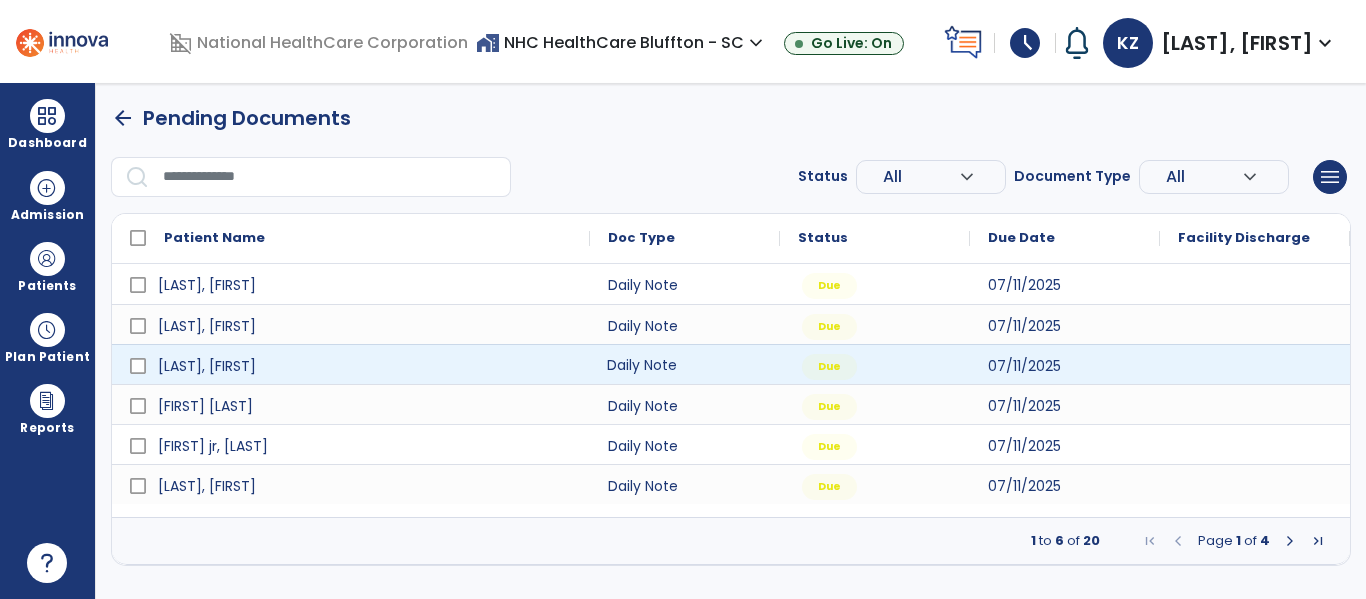 click on "Daily Note" at bounding box center (685, 364) 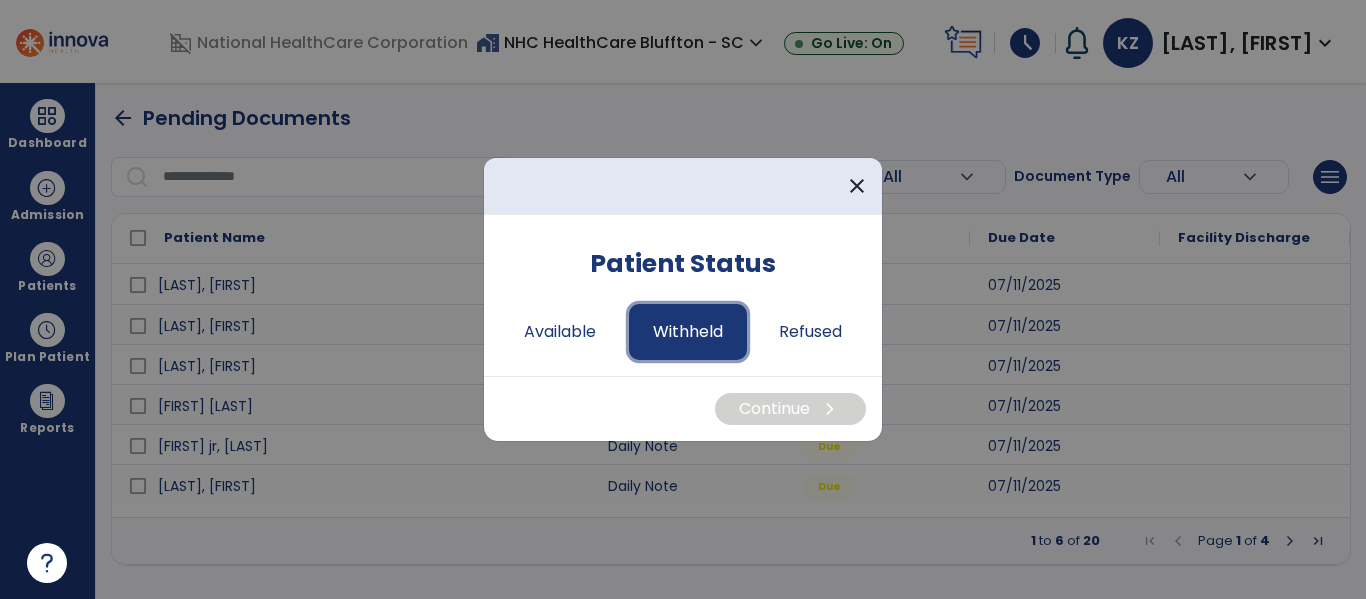 click on "Withheld" at bounding box center (688, 332) 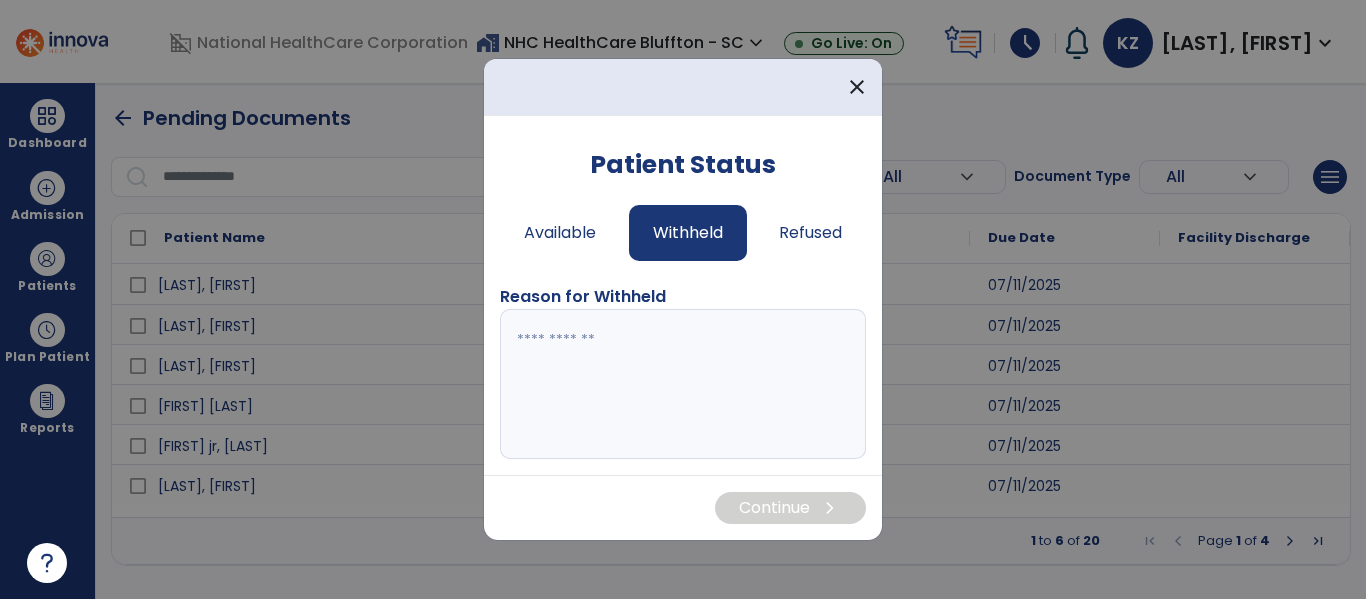 click at bounding box center [683, 384] 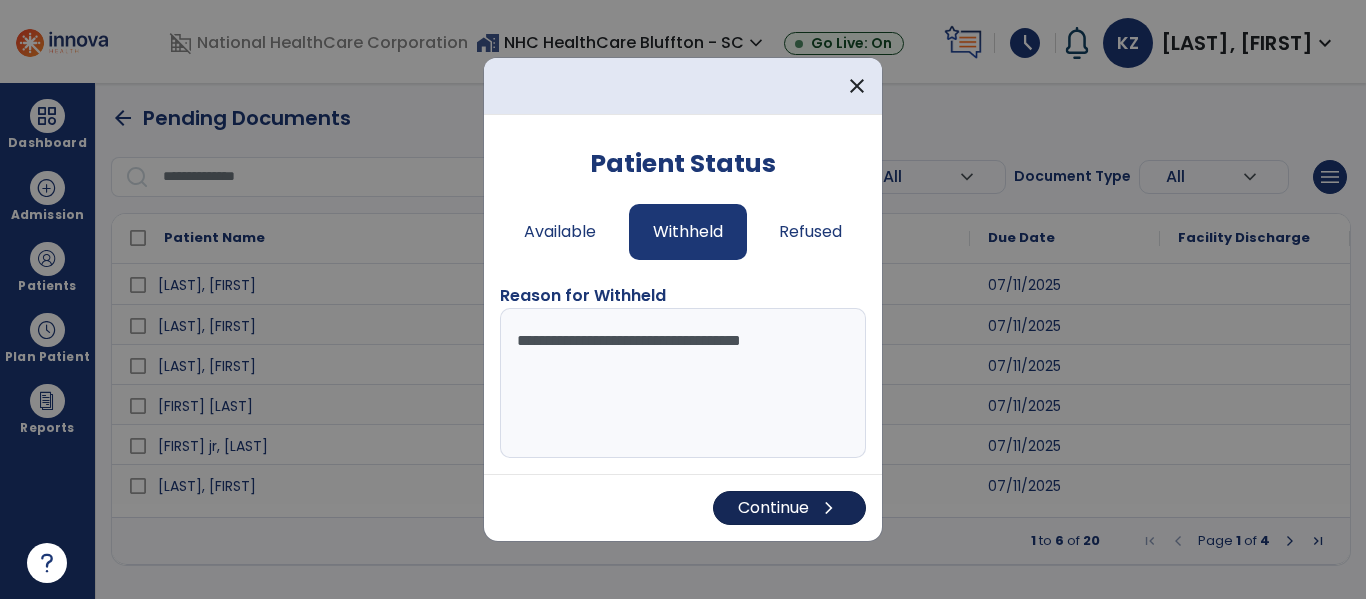 type on "**********" 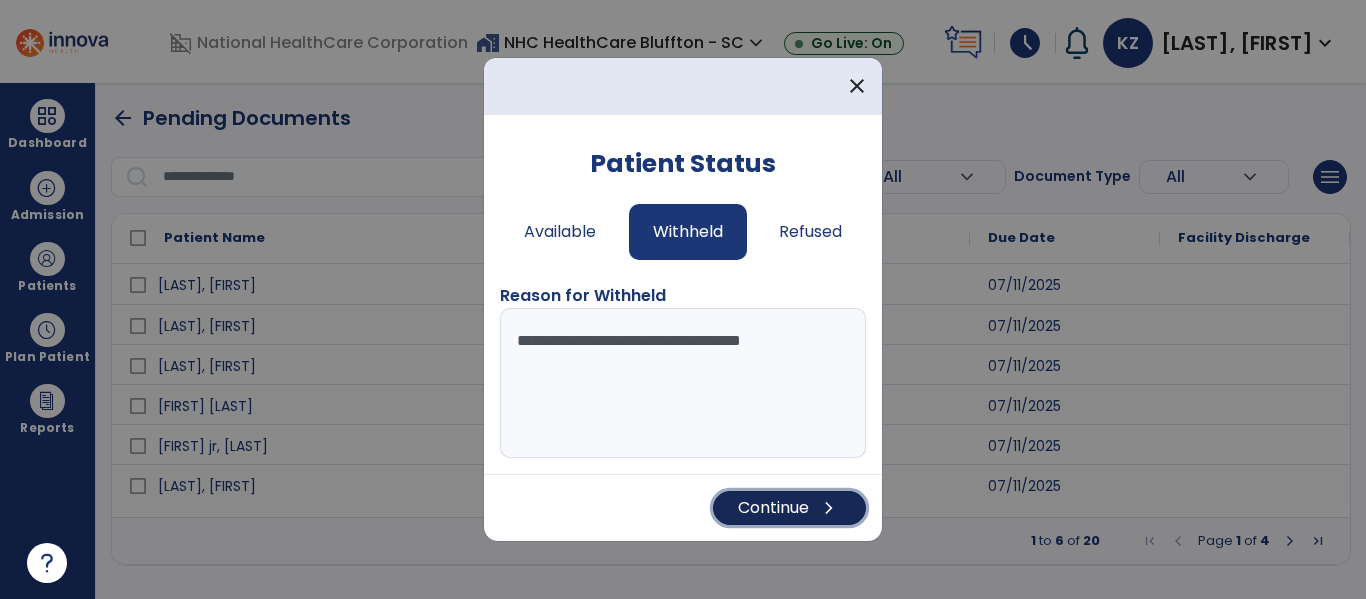 click on "Continue   chevron_right" at bounding box center [789, 508] 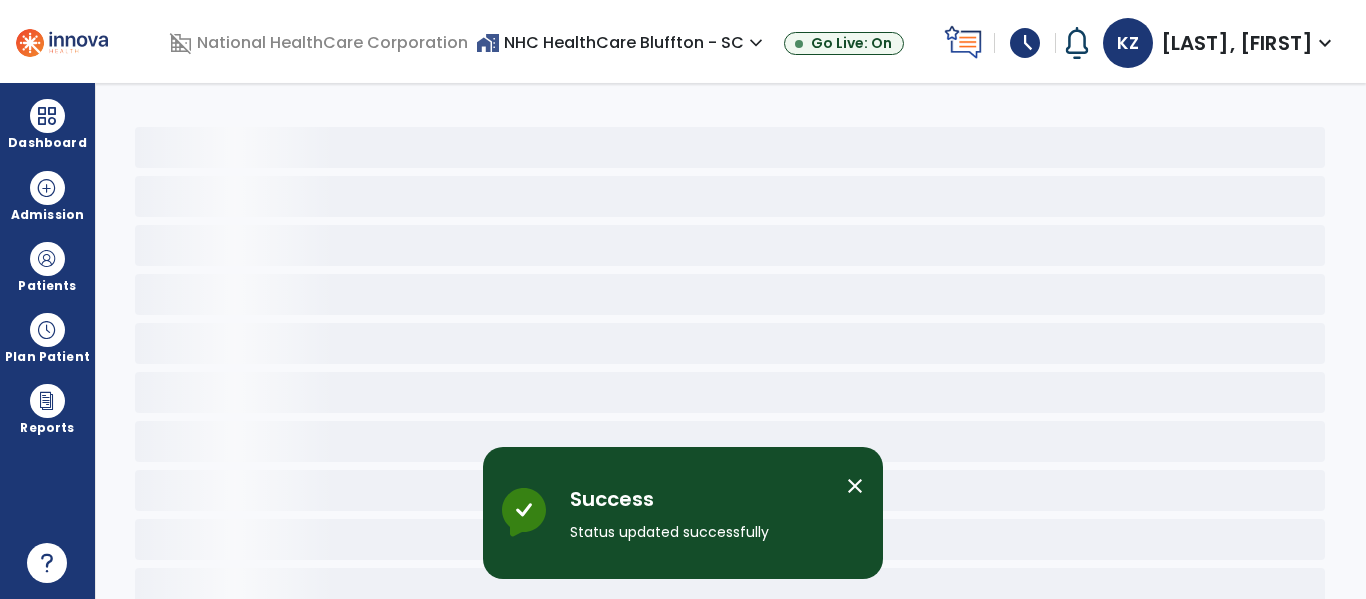 click on "close" at bounding box center [855, 486] 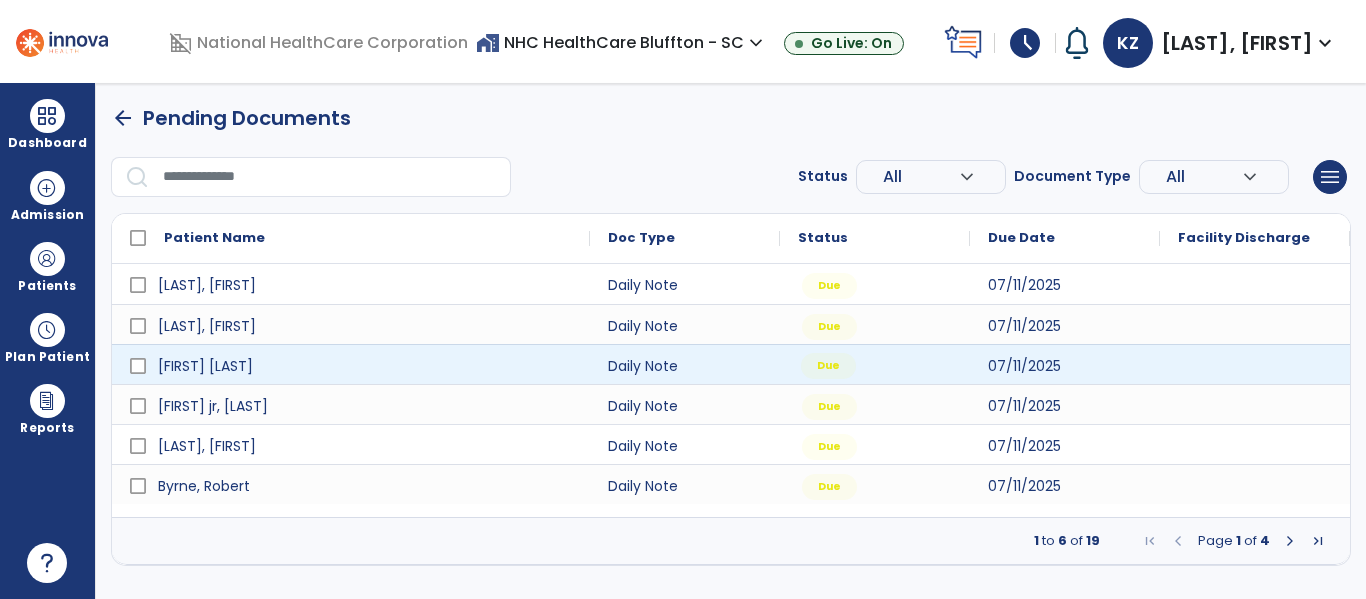 click on "Due" at bounding box center [828, 366] 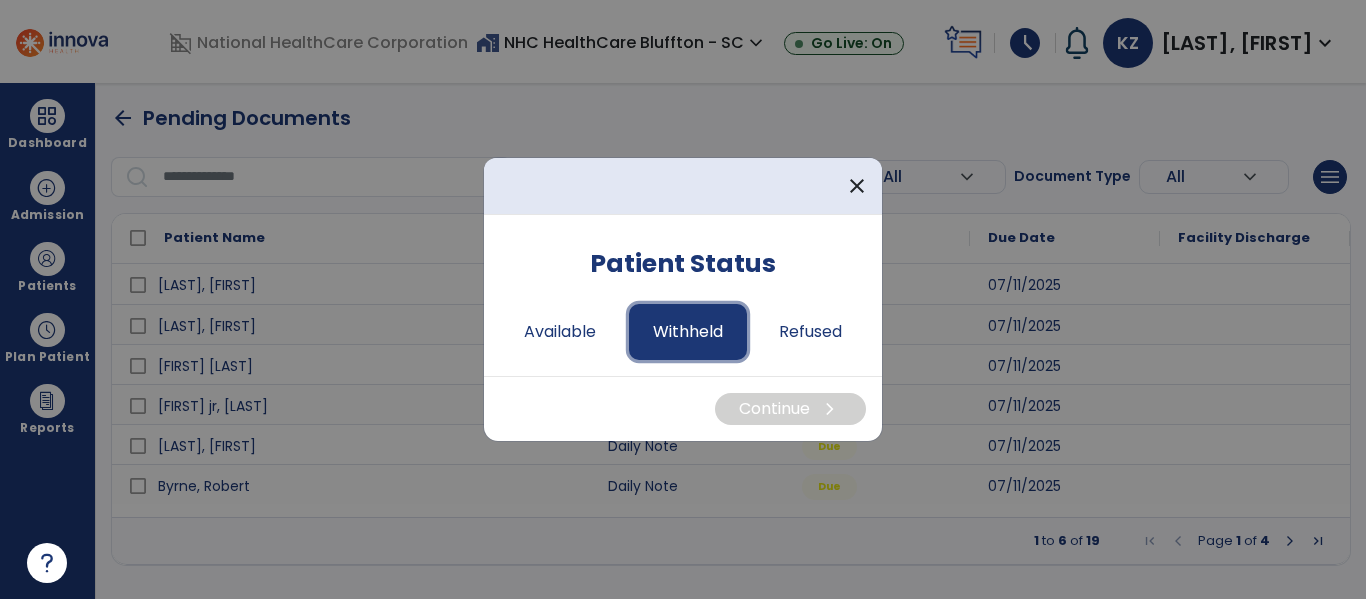 click on "Withheld" at bounding box center [688, 332] 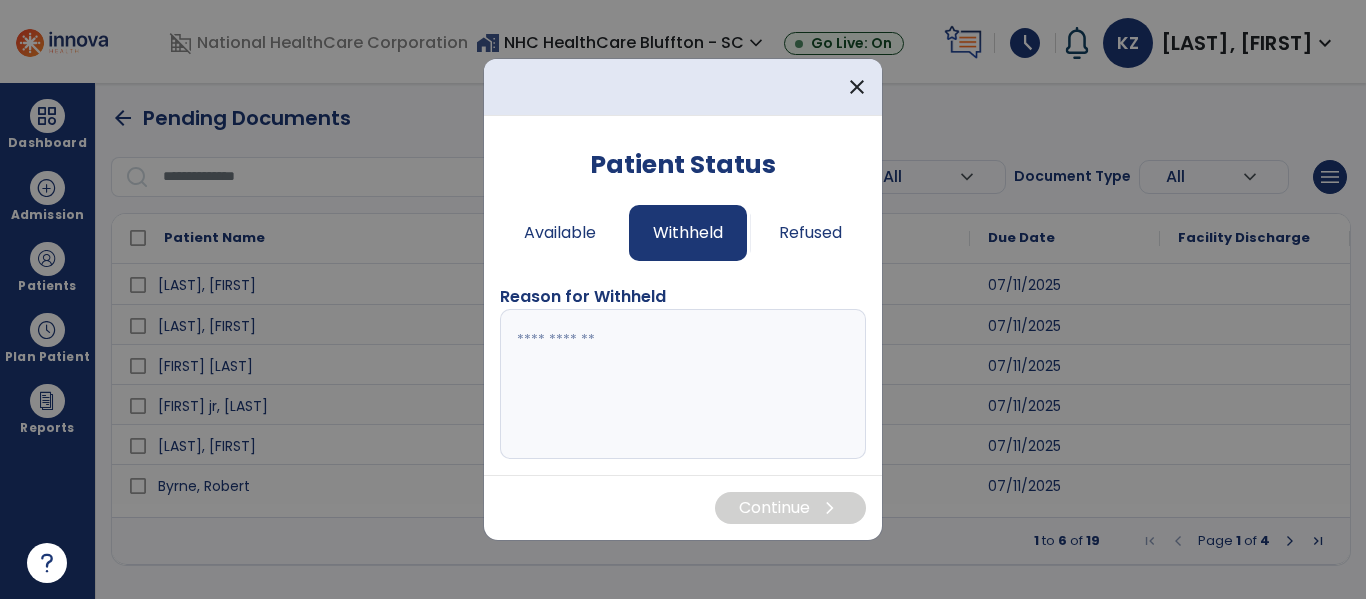 click at bounding box center [683, 384] 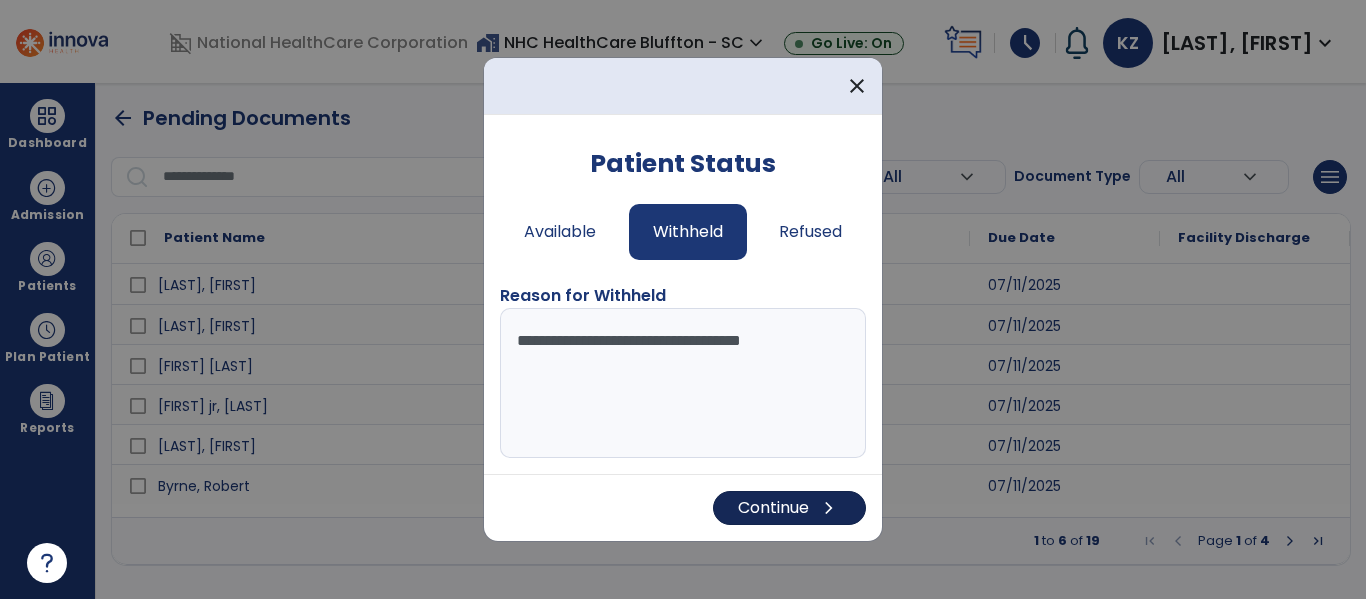 type on "**********" 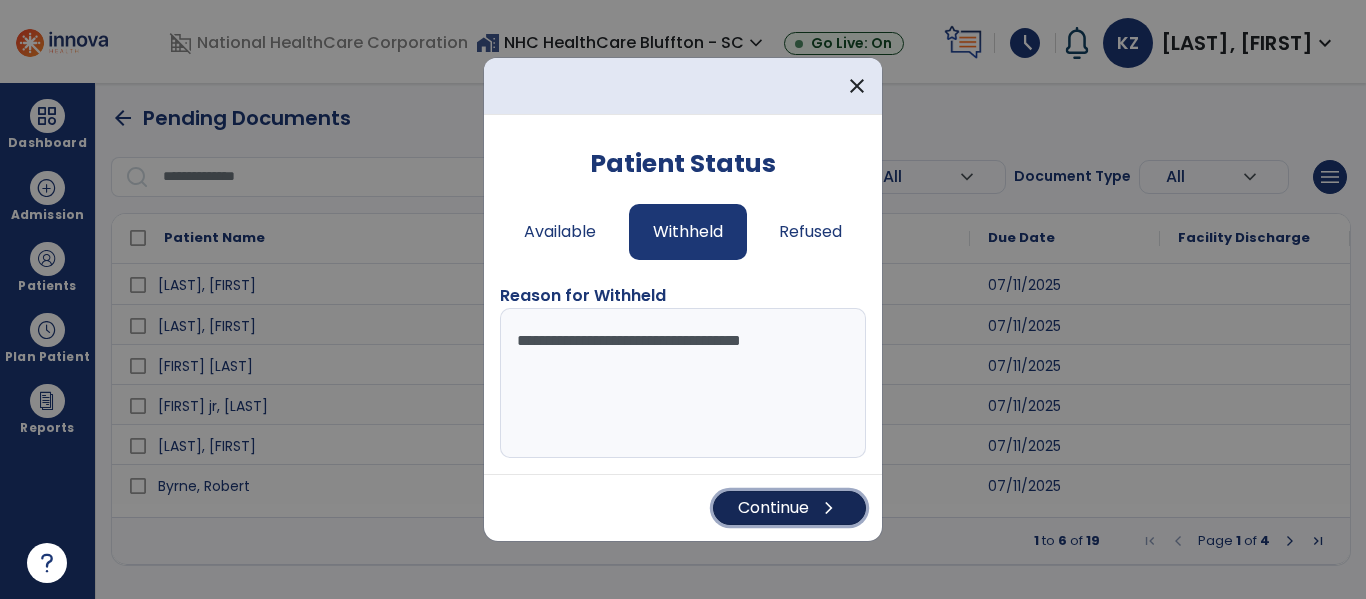 click on "Continue   chevron_right" at bounding box center [789, 508] 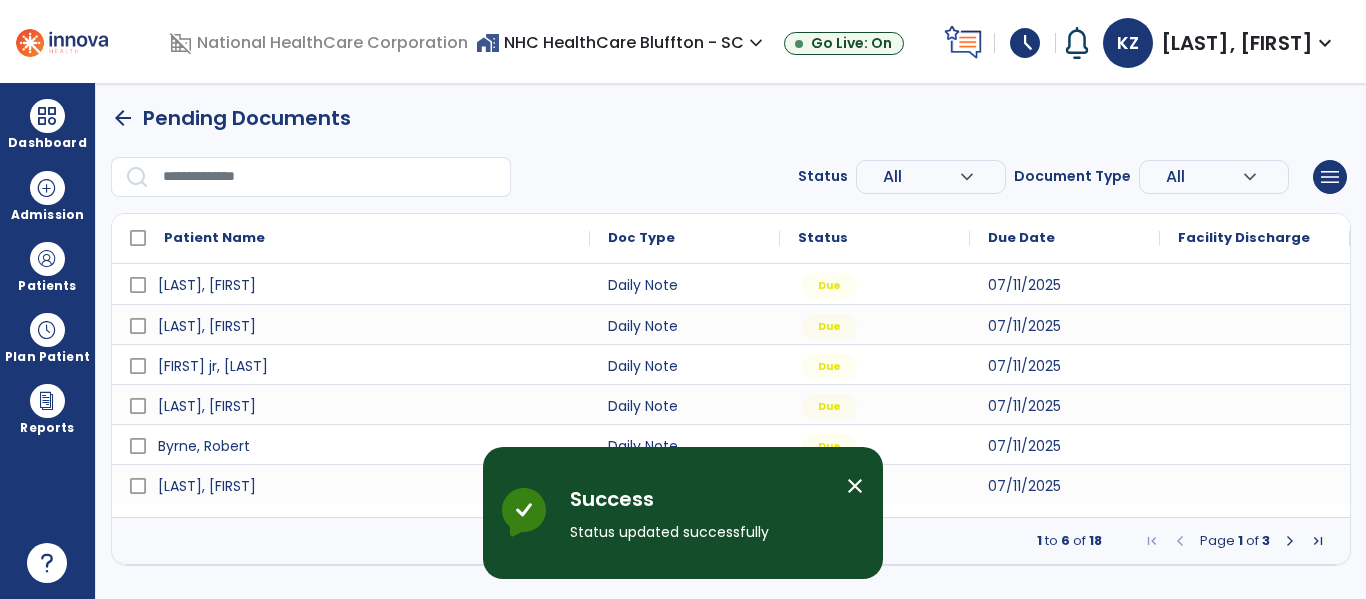 click on "close" at bounding box center (855, 486) 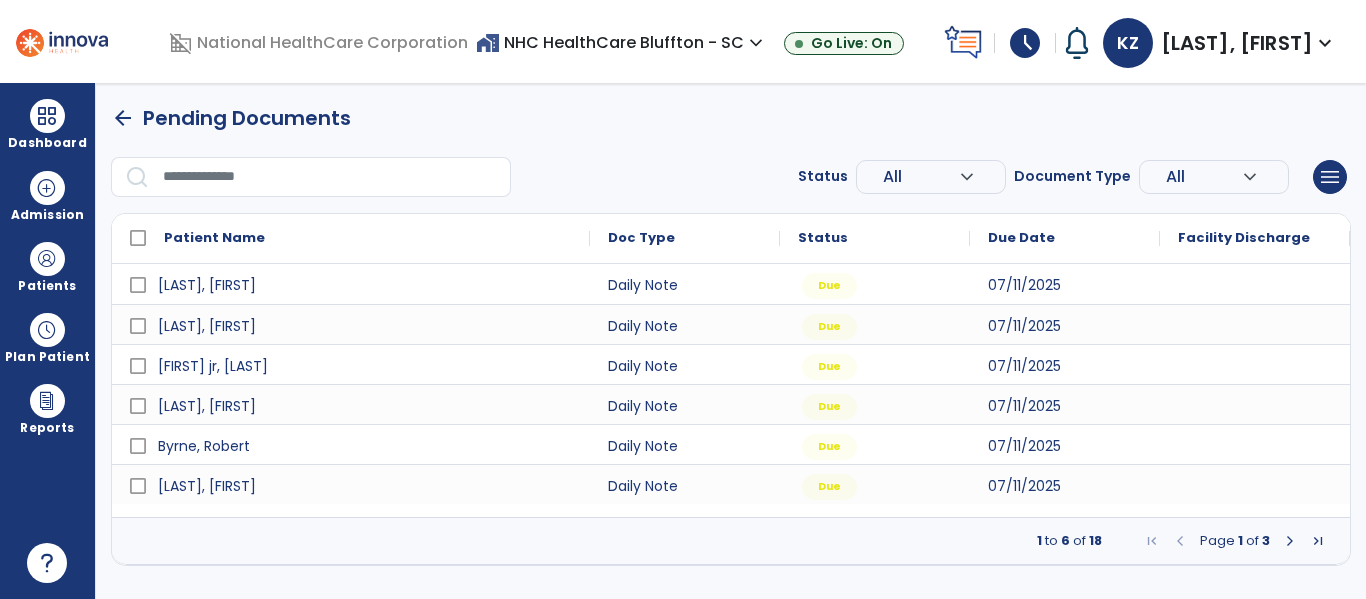 click at bounding box center (1290, 541) 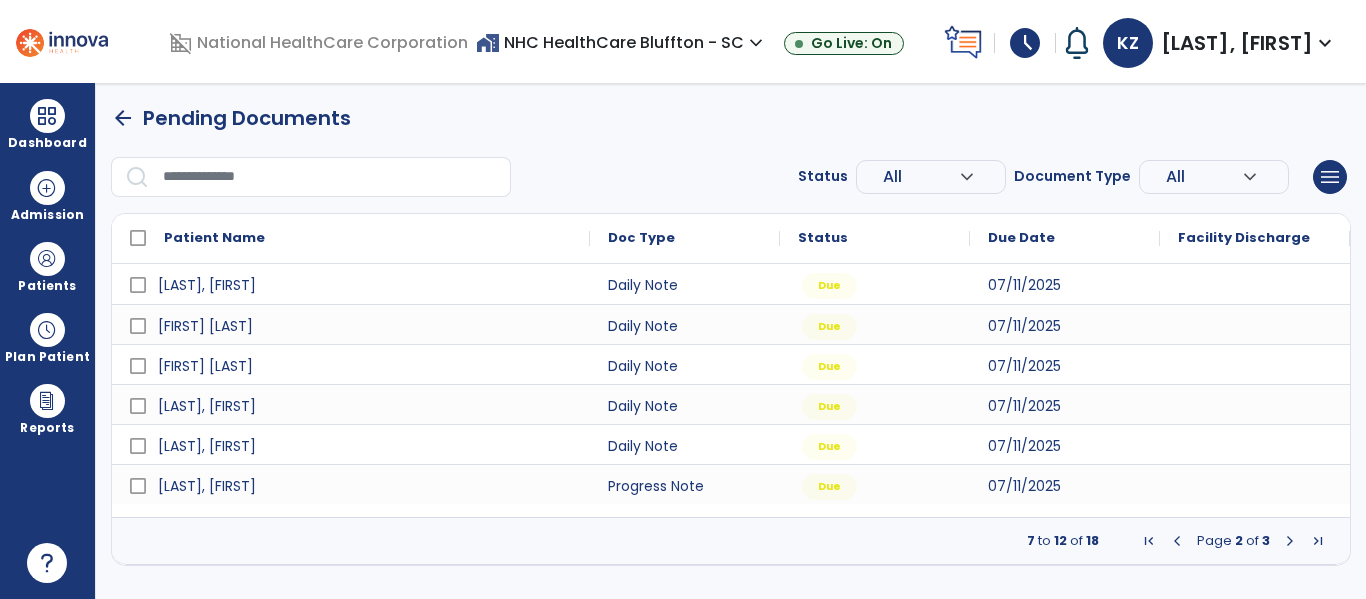 click at bounding box center (1290, 541) 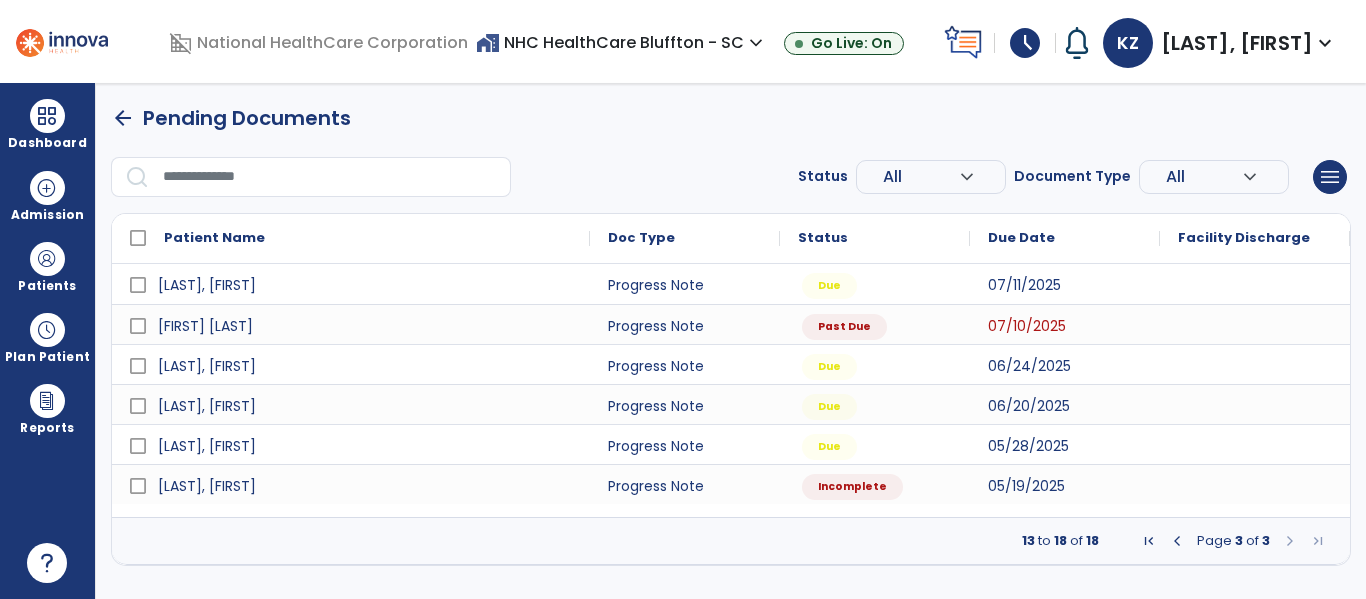 click at bounding box center [1177, 541] 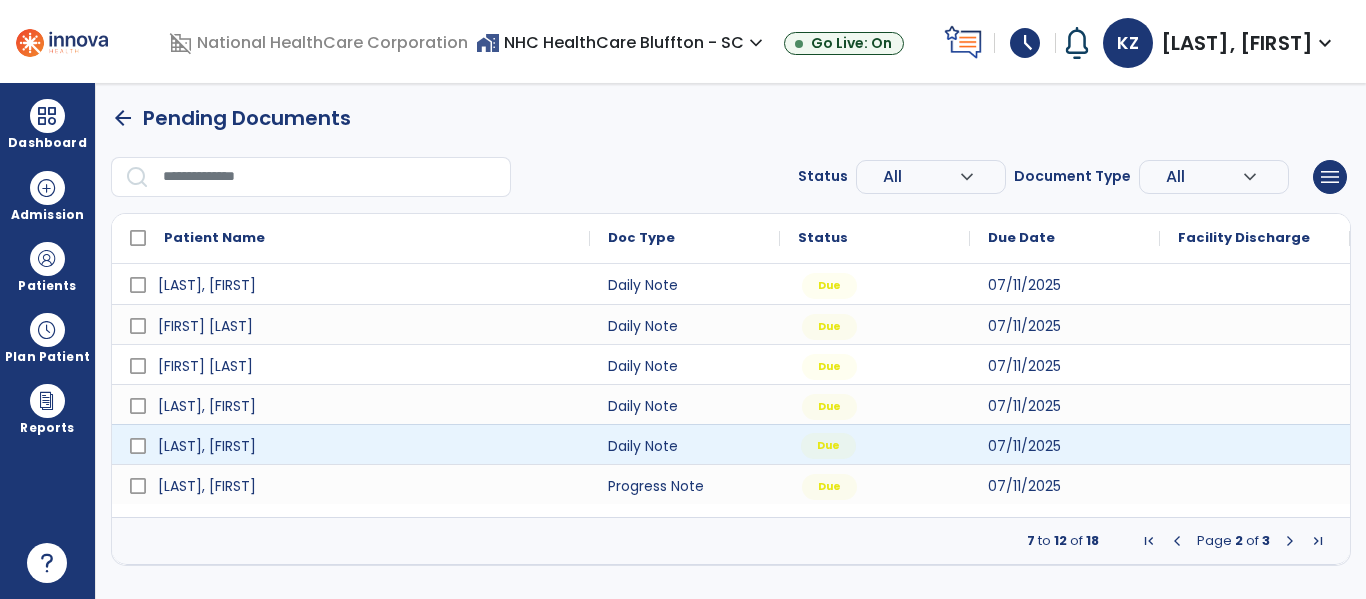 click on "Due" at bounding box center (828, 446) 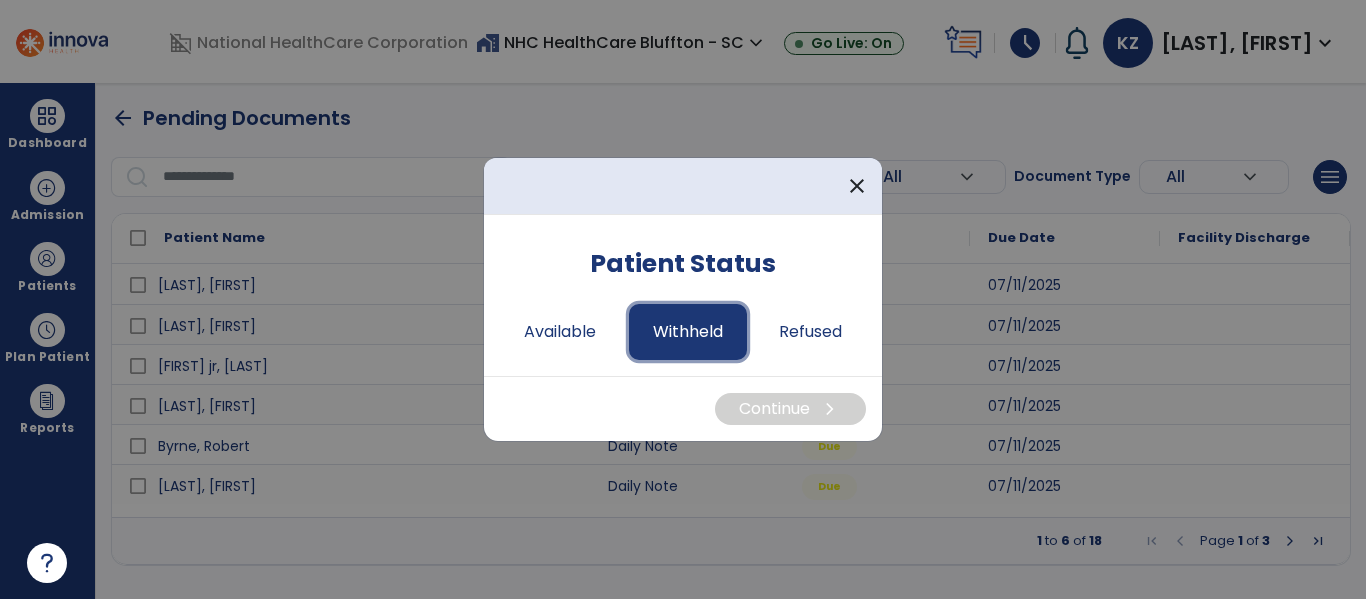 click on "Withheld" at bounding box center (688, 332) 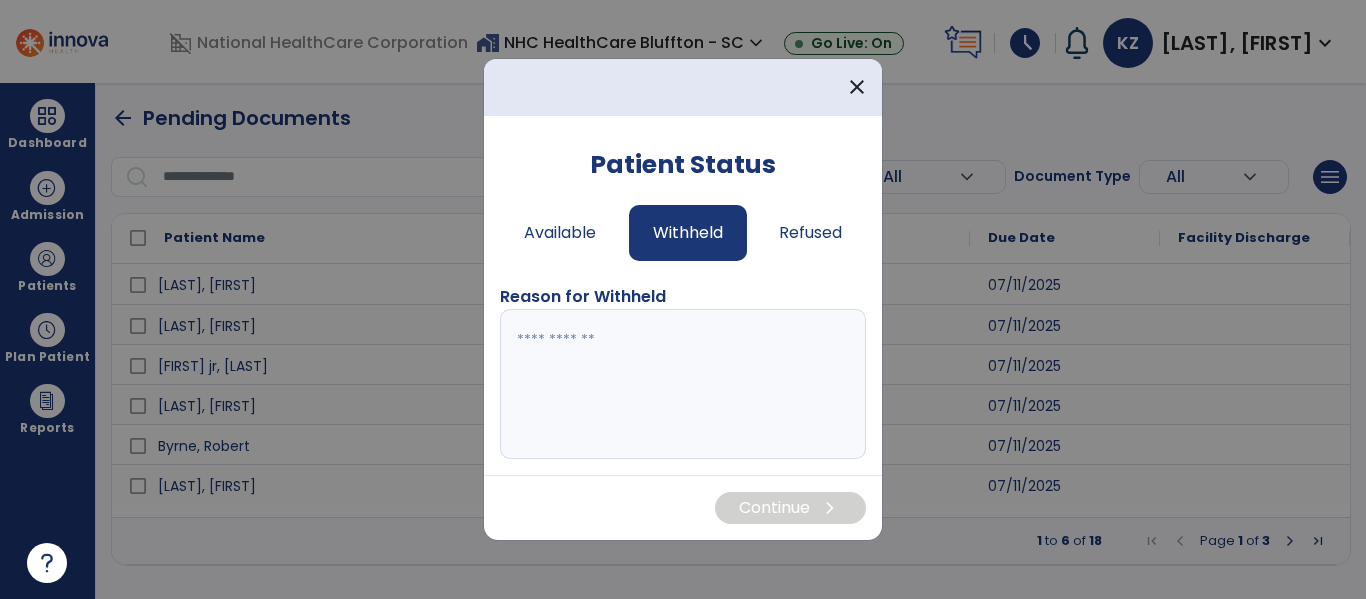 click at bounding box center (683, 384) 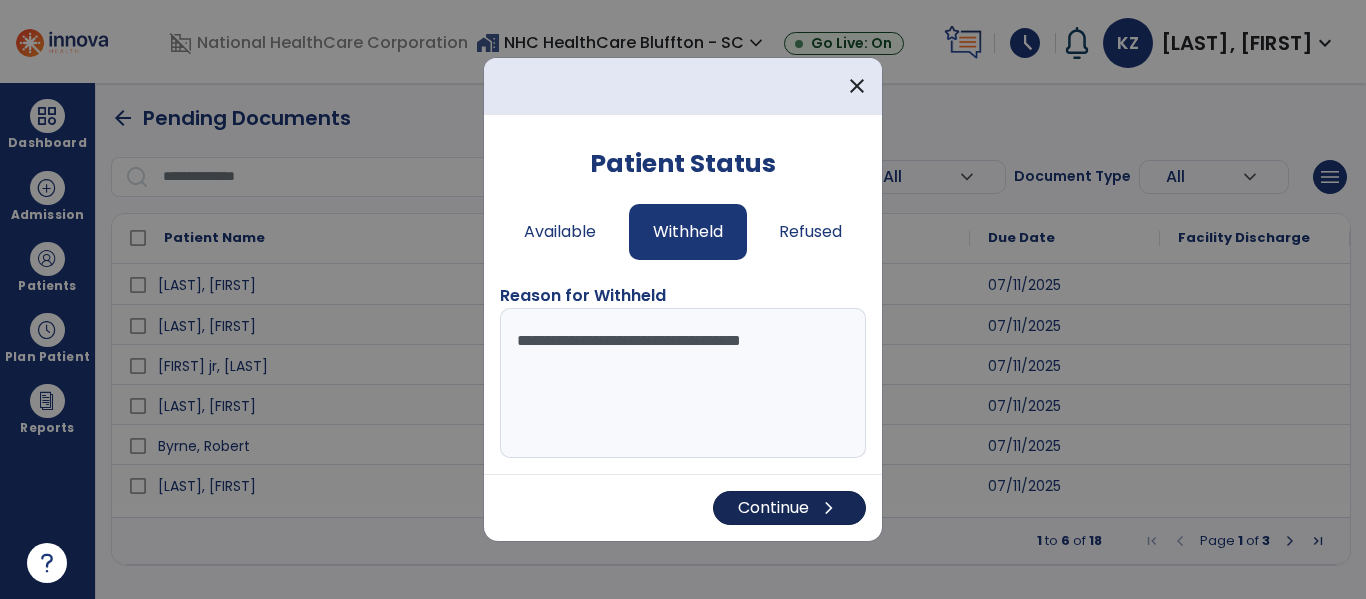 type on "**********" 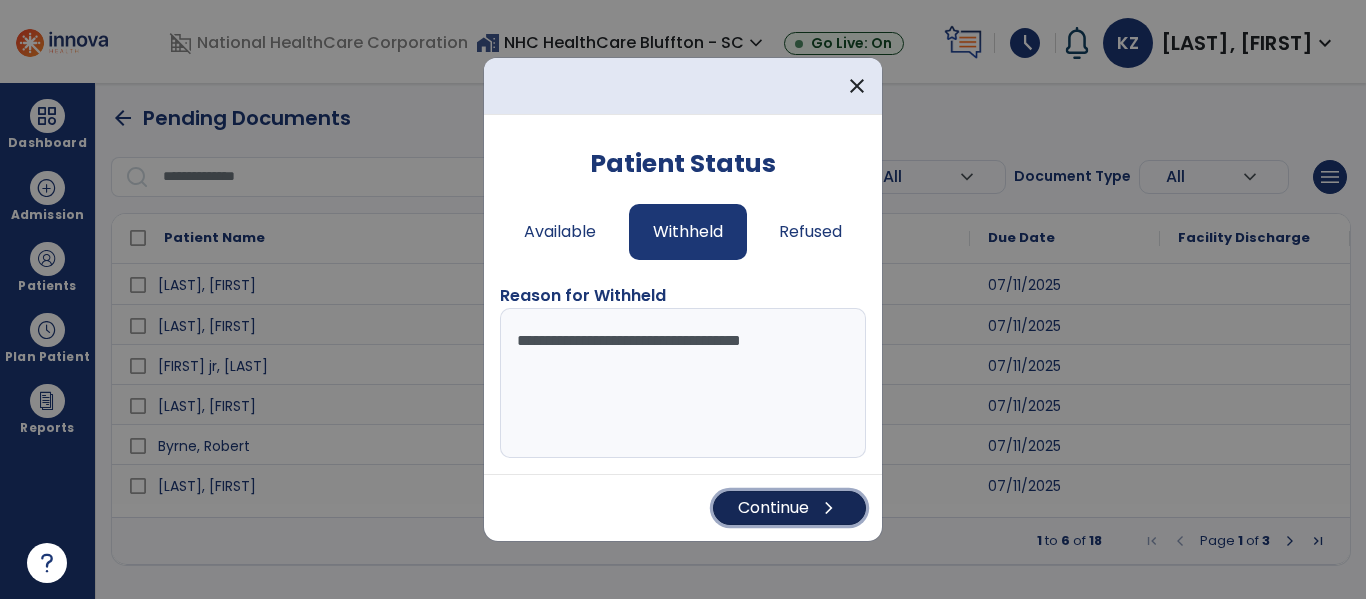 click on "Continue   chevron_right" at bounding box center (789, 508) 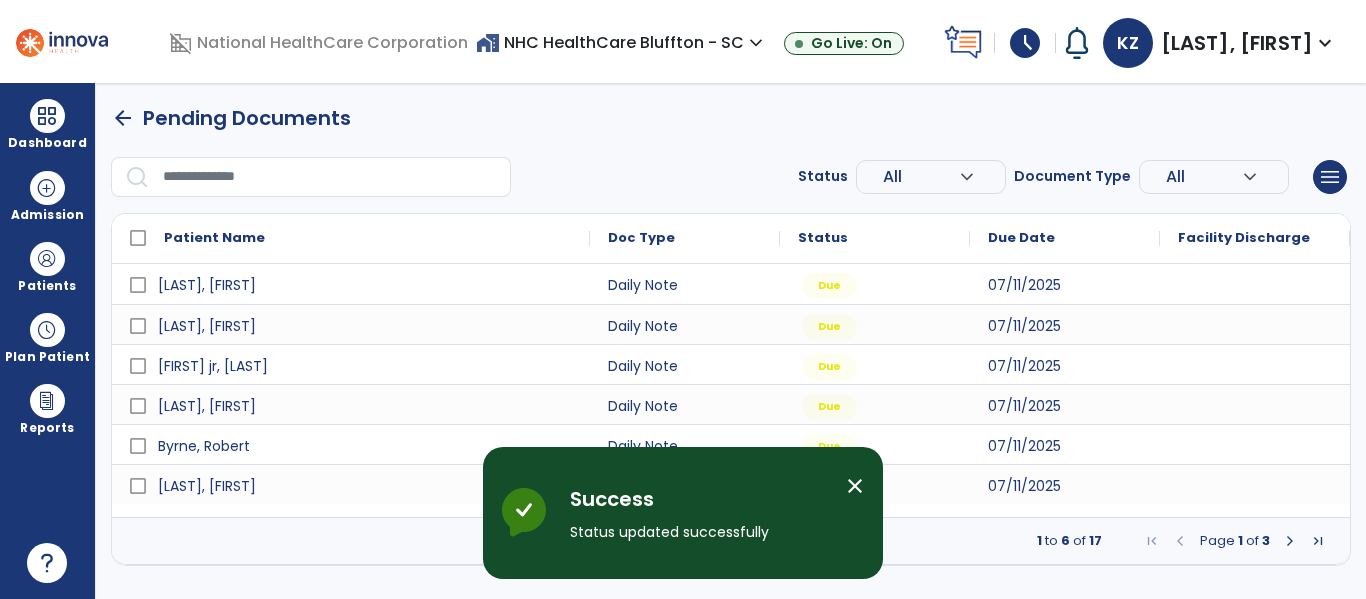 click on "close" at bounding box center (855, 486) 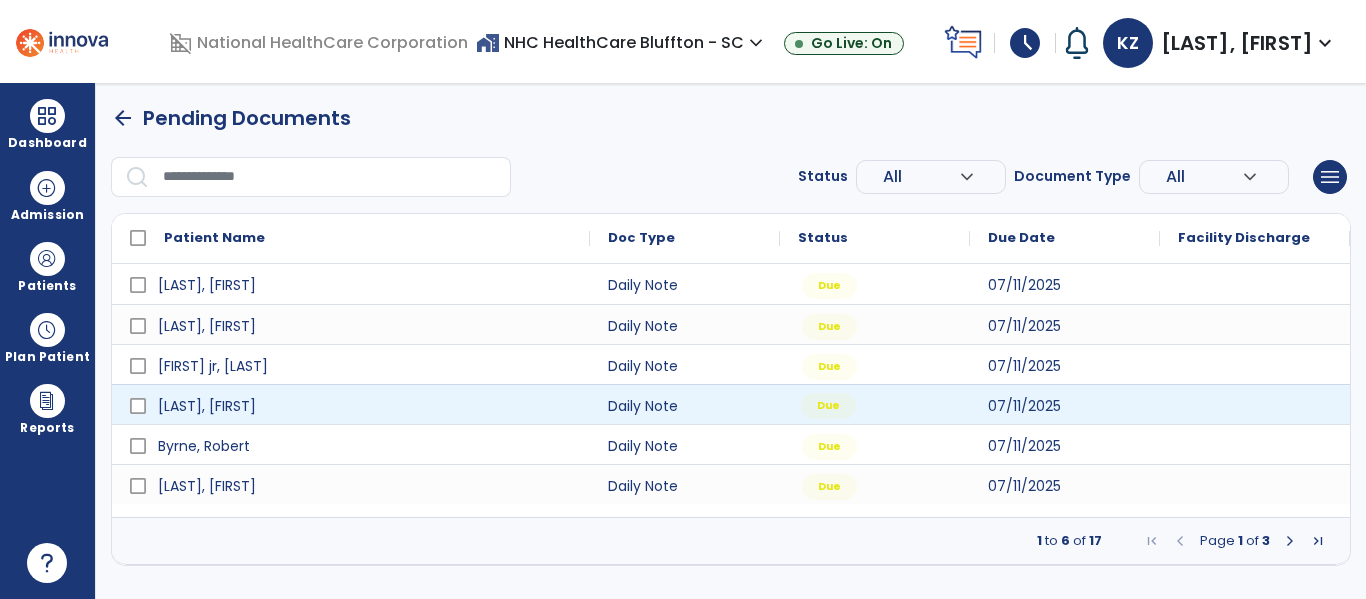 click on "Due" at bounding box center [828, 406] 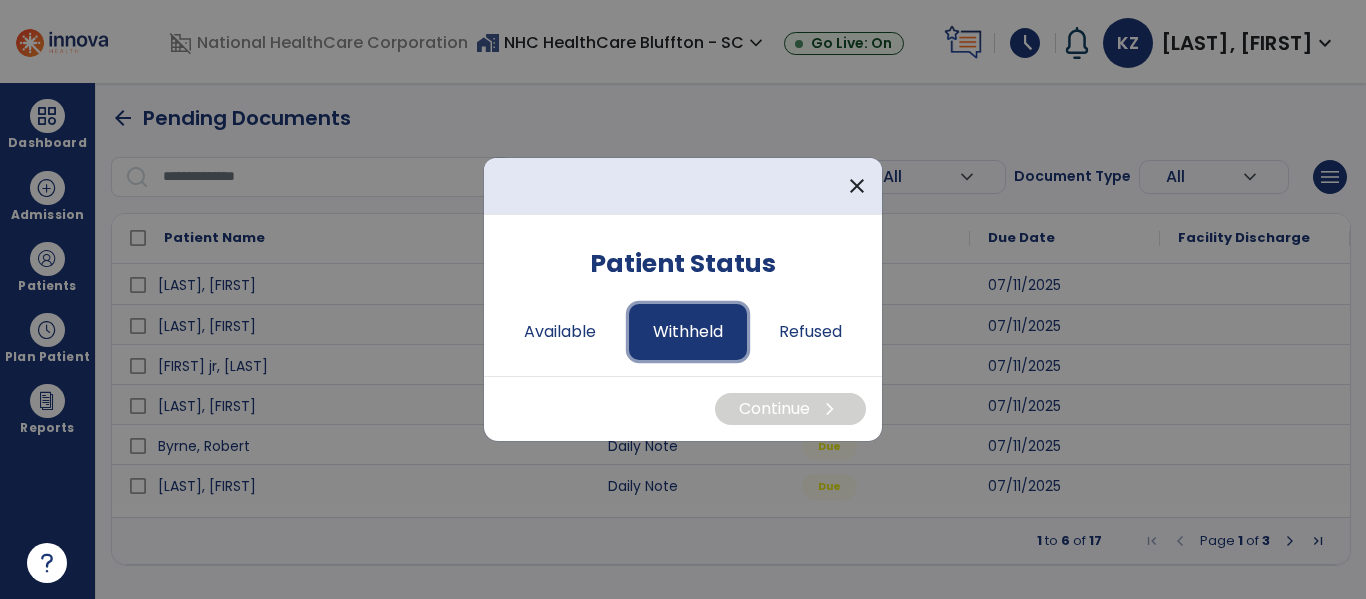 click on "Withheld" at bounding box center (688, 332) 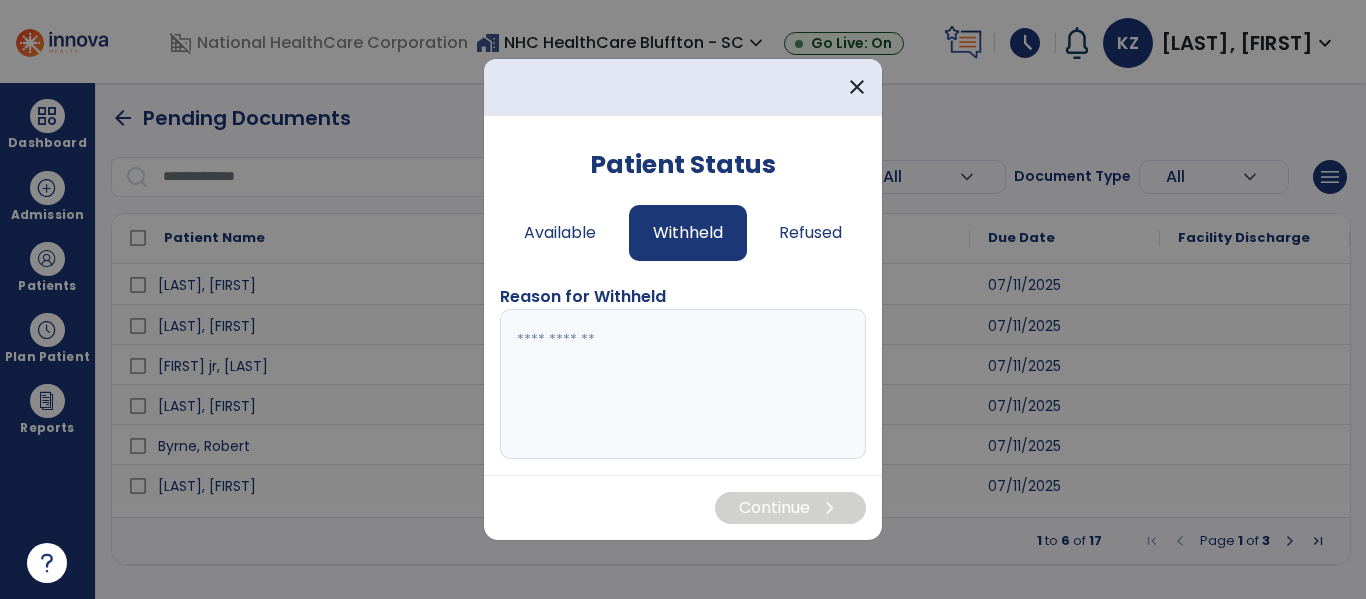 click at bounding box center (683, 384) 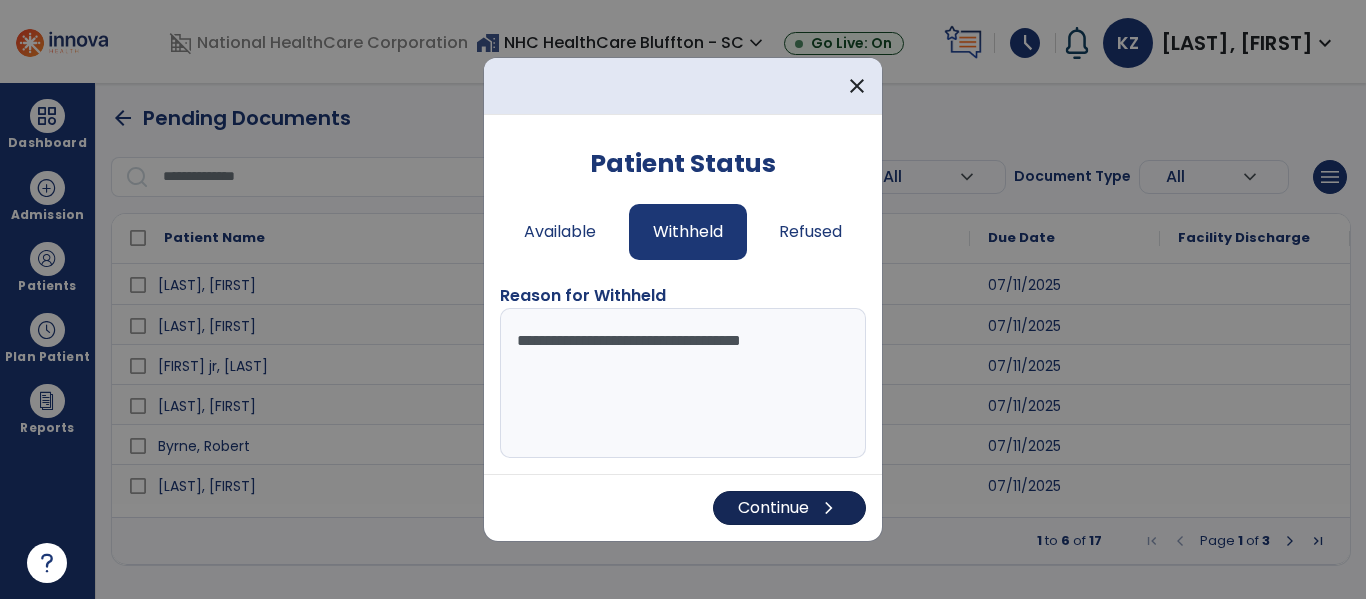 type on "**********" 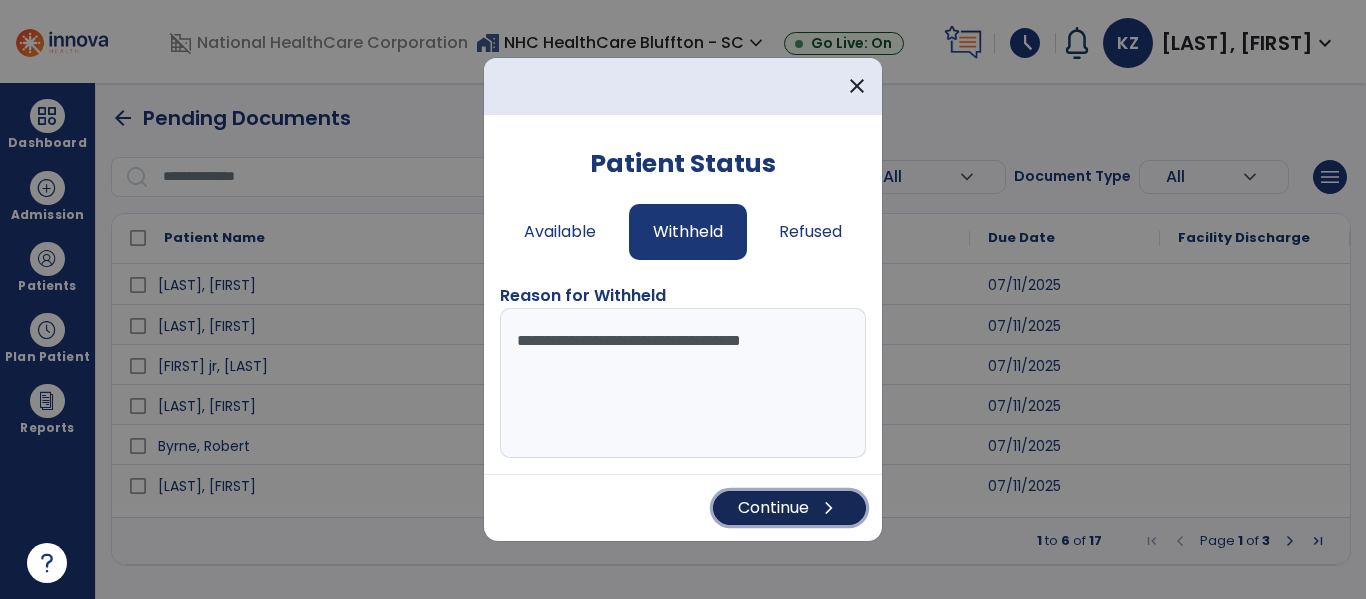 click on "Continue   chevron_right" at bounding box center [789, 508] 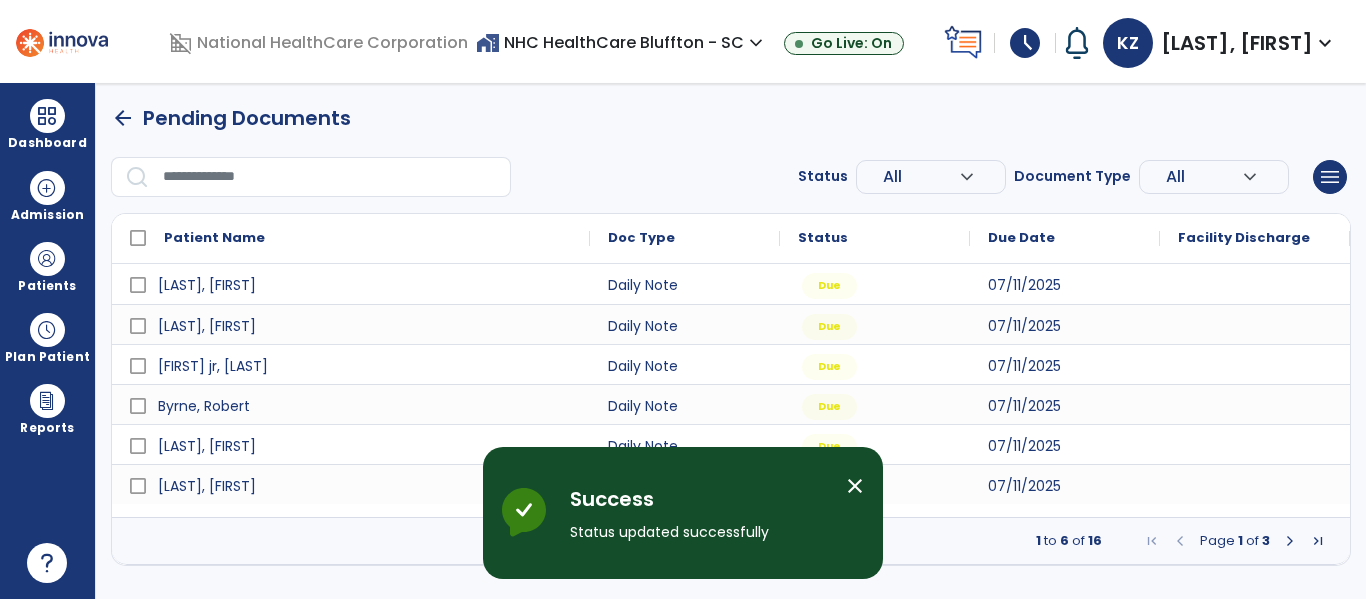 click on "close" at bounding box center [855, 486] 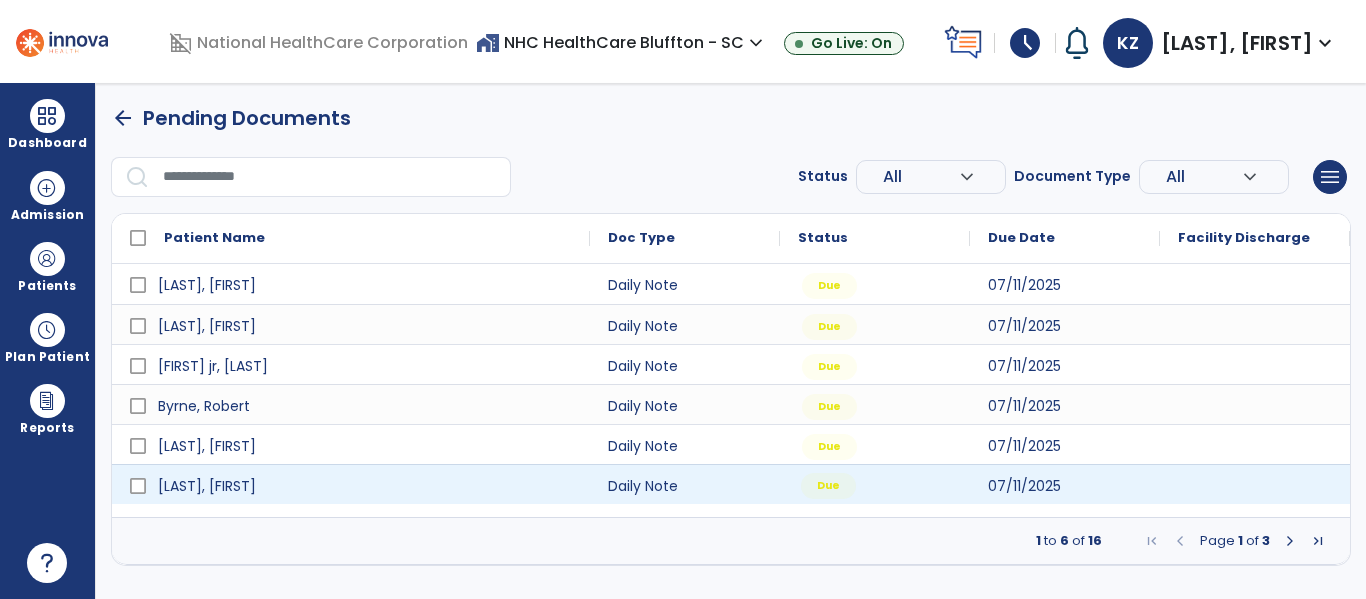click on "Due" at bounding box center (828, 486) 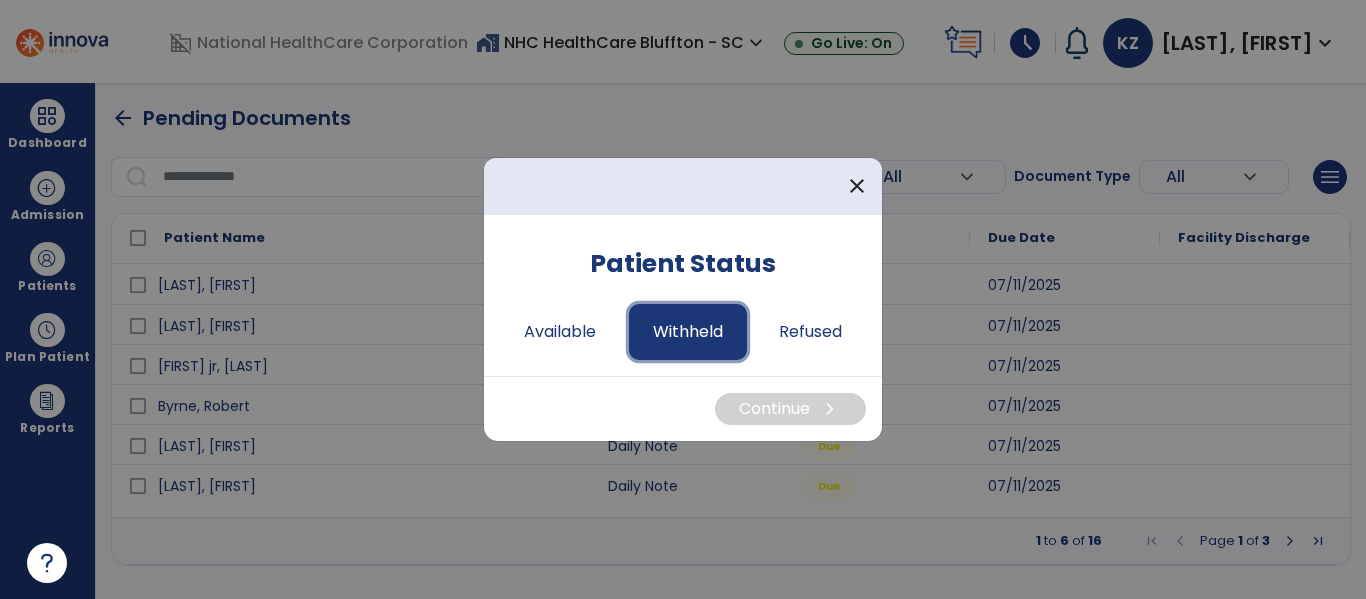 click on "Withheld" at bounding box center [688, 332] 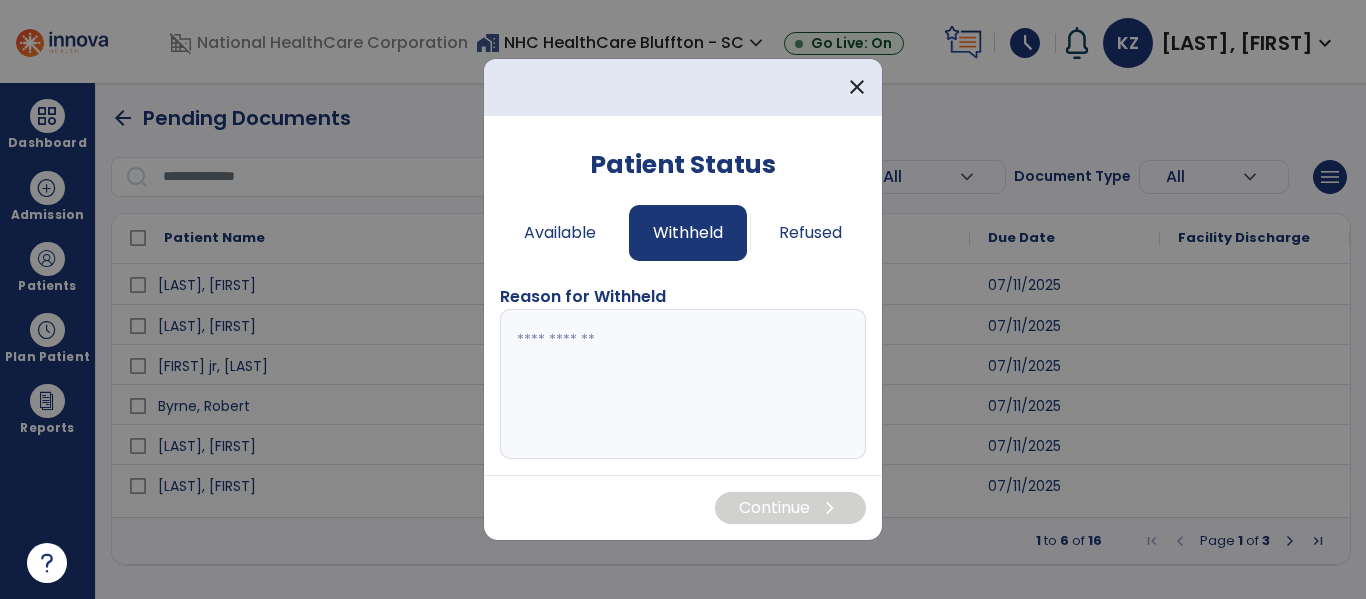 click at bounding box center [683, 384] 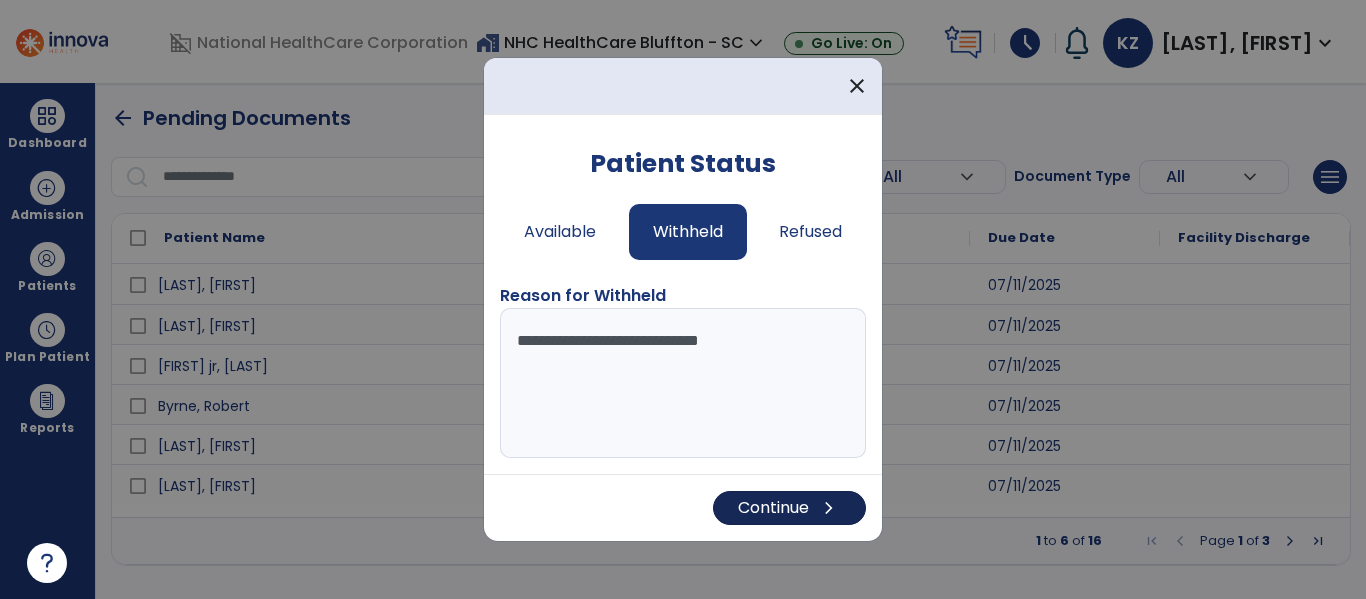 type on "**********" 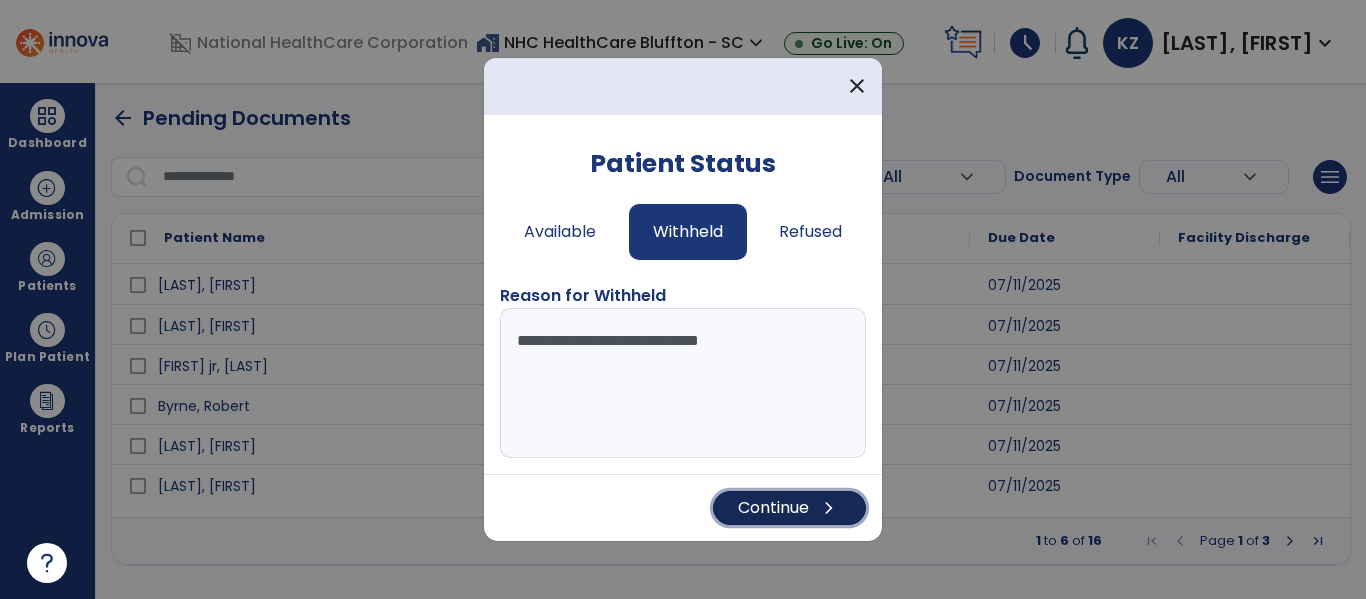 click on "Continue   chevron_right" at bounding box center [789, 508] 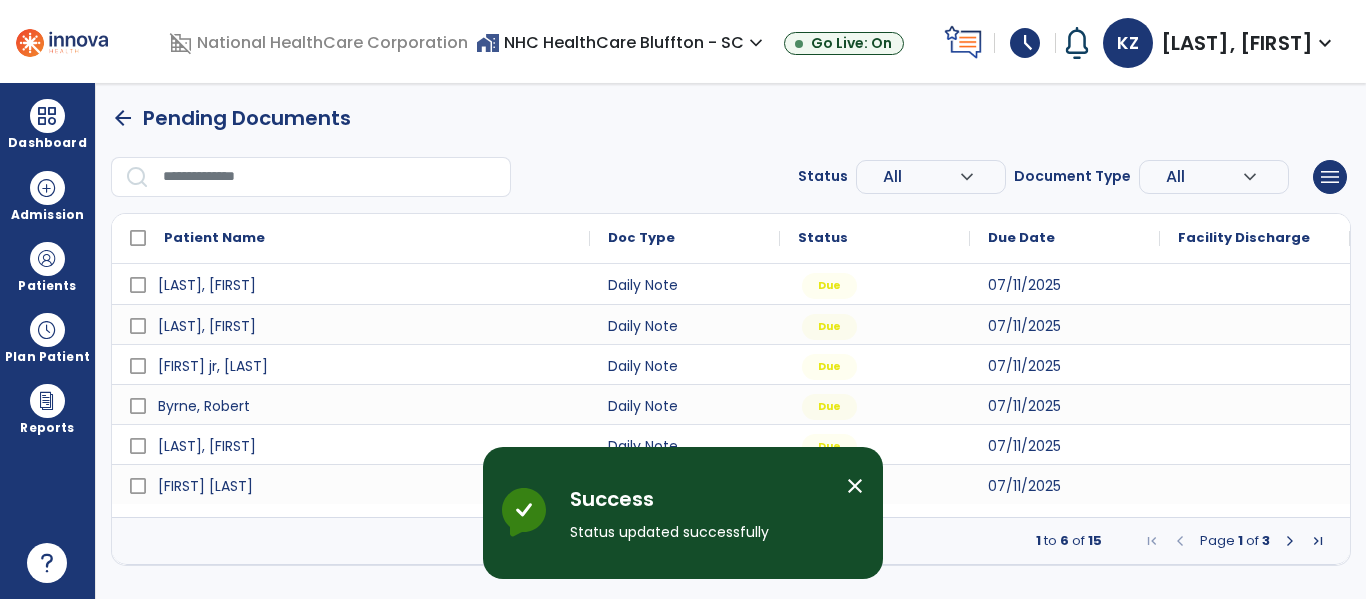 click on "close" at bounding box center (855, 486) 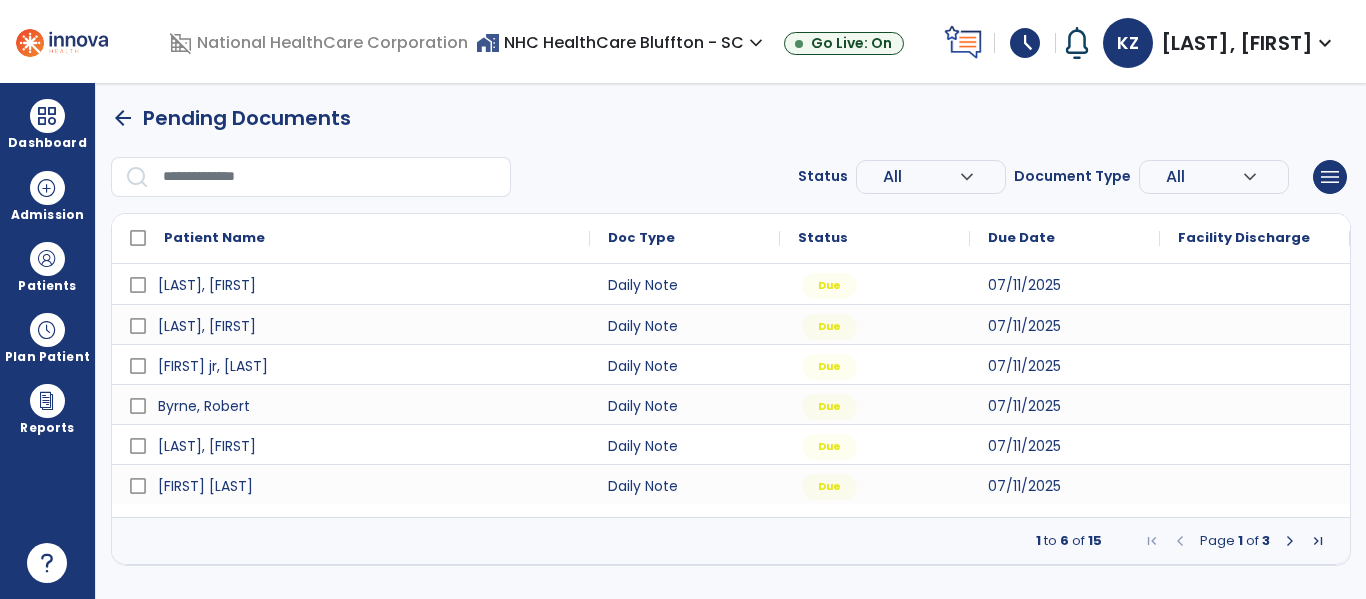 click at bounding box center (1290, 541) 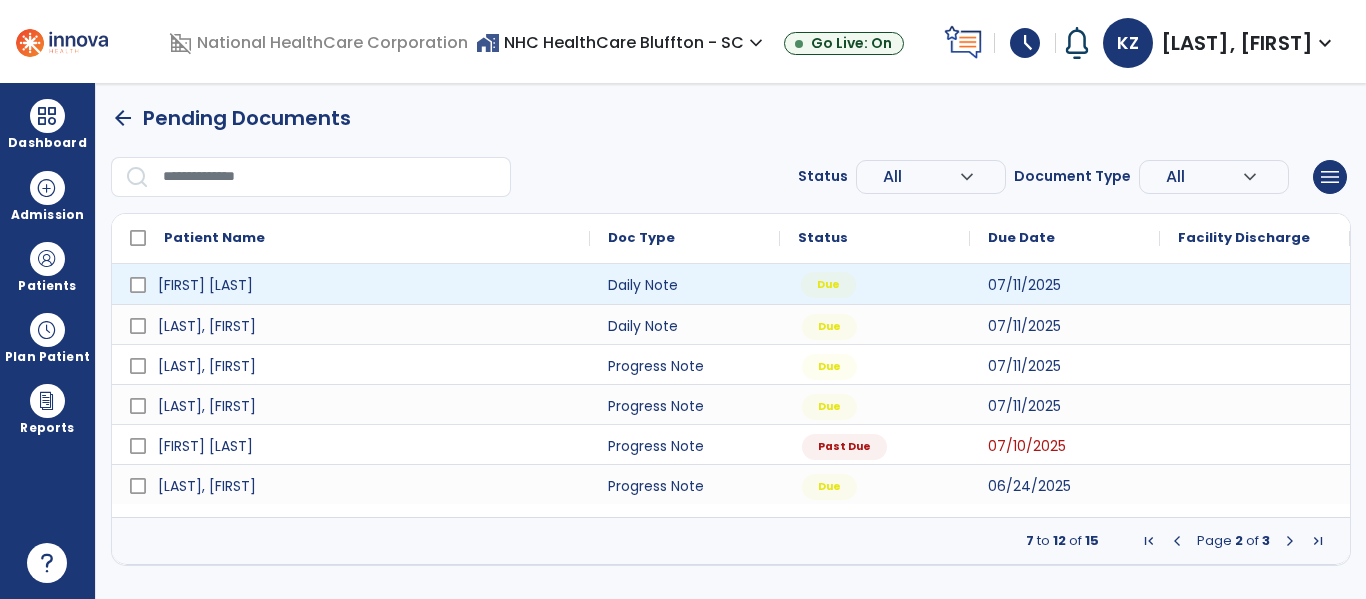 click on "Due" at bounding box center [828, 285] 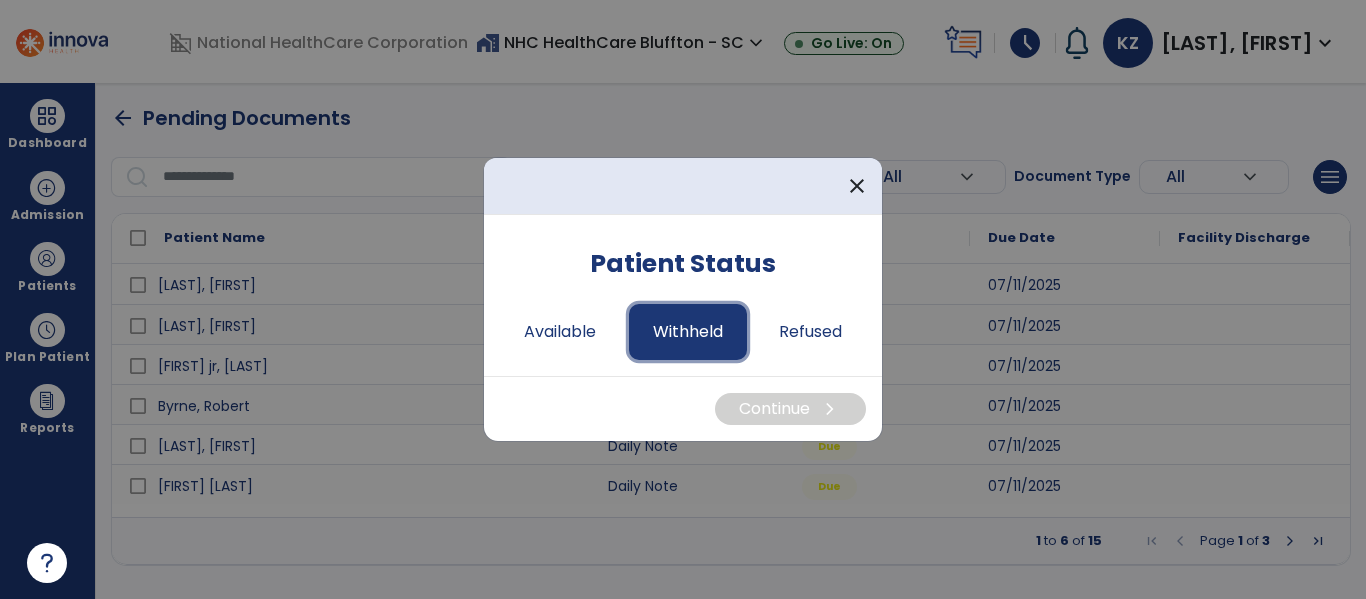 click on "Withheld" at bounding box center [688, 332] 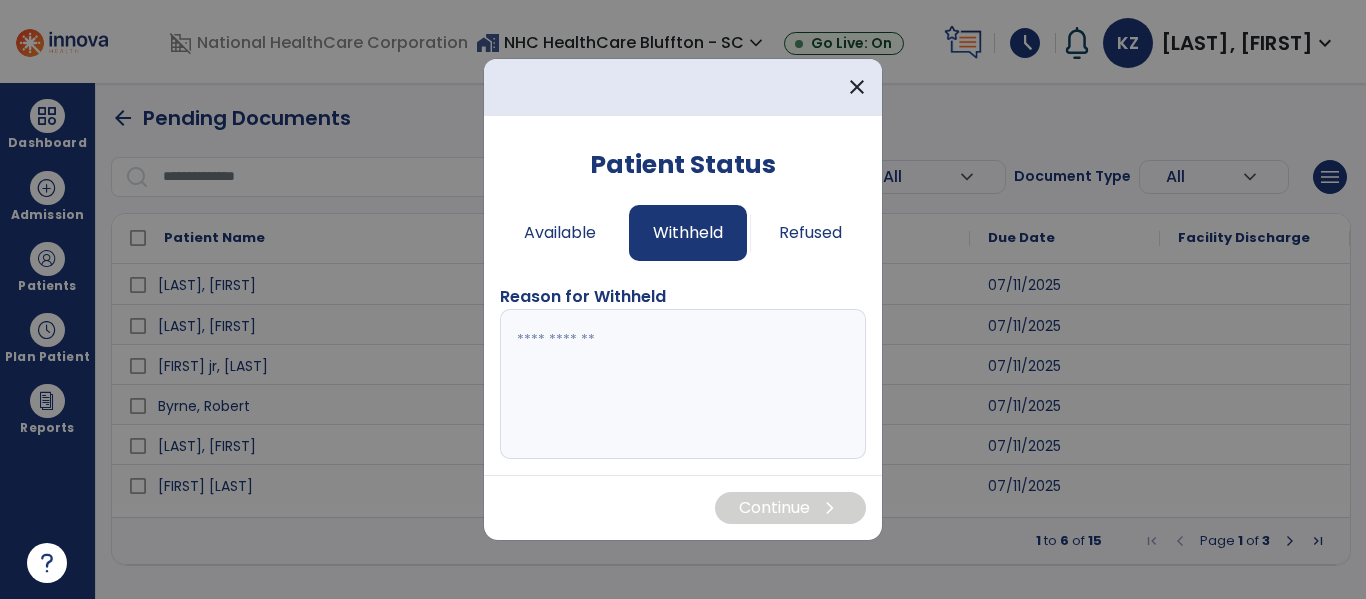 click at bounding box center (683, 384) 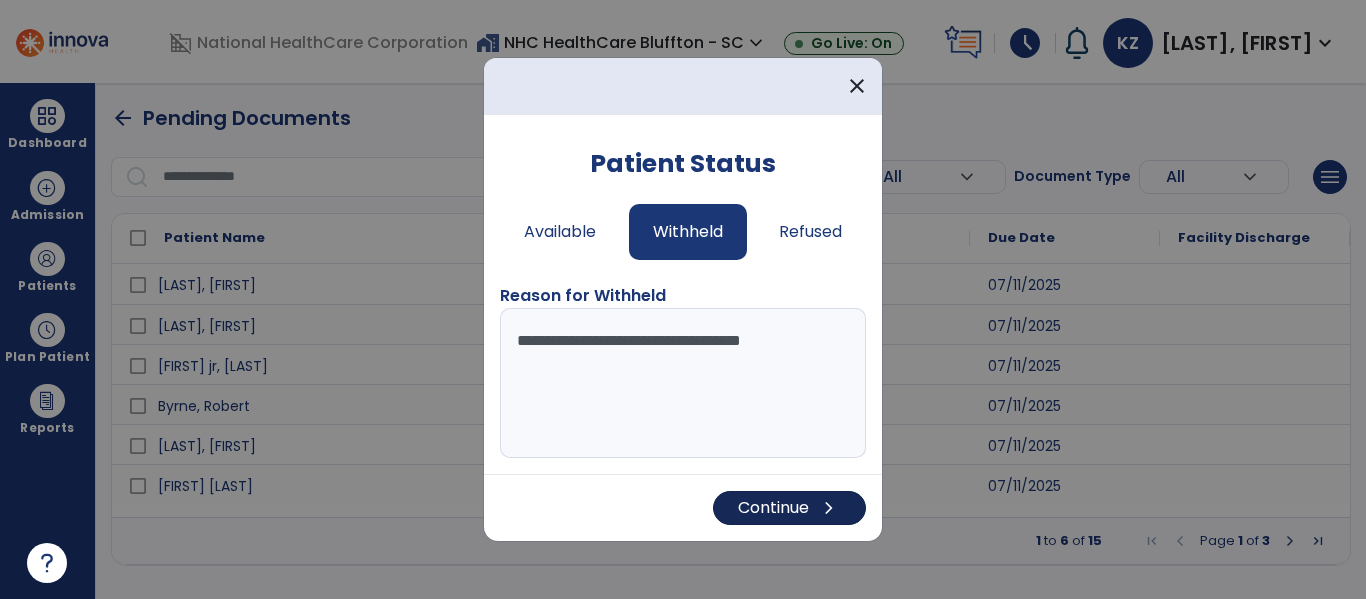 type on "**********" 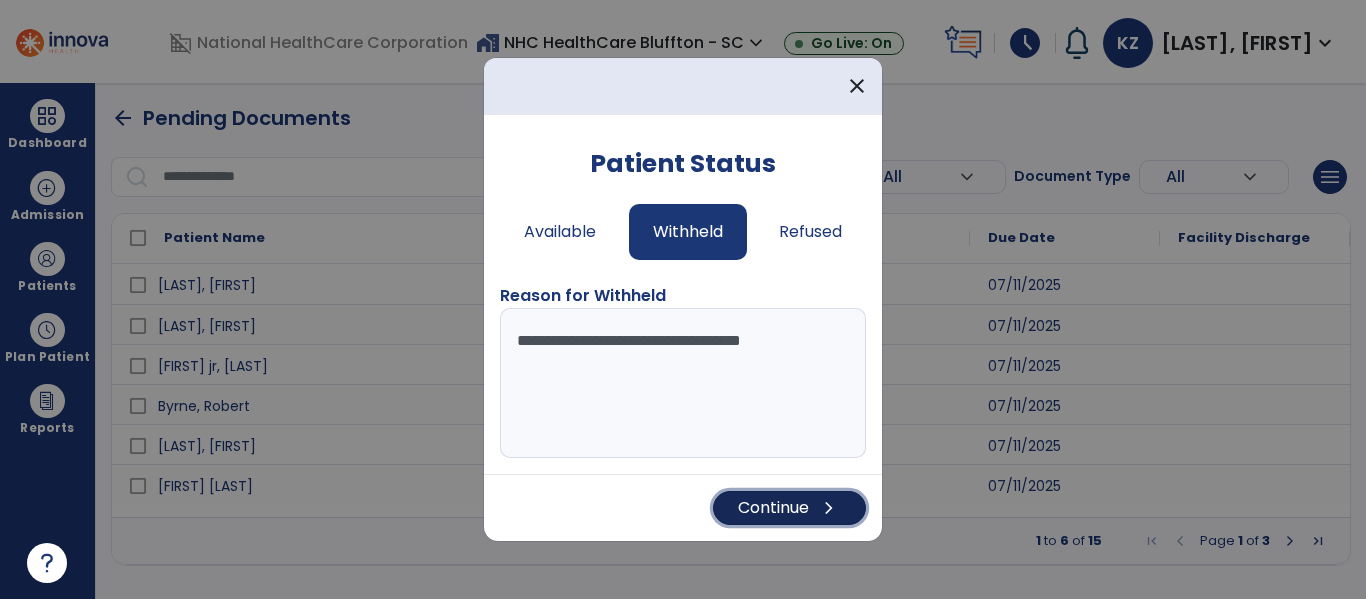 click on "Continue   chevron_right" at bounding box center (789, 508) 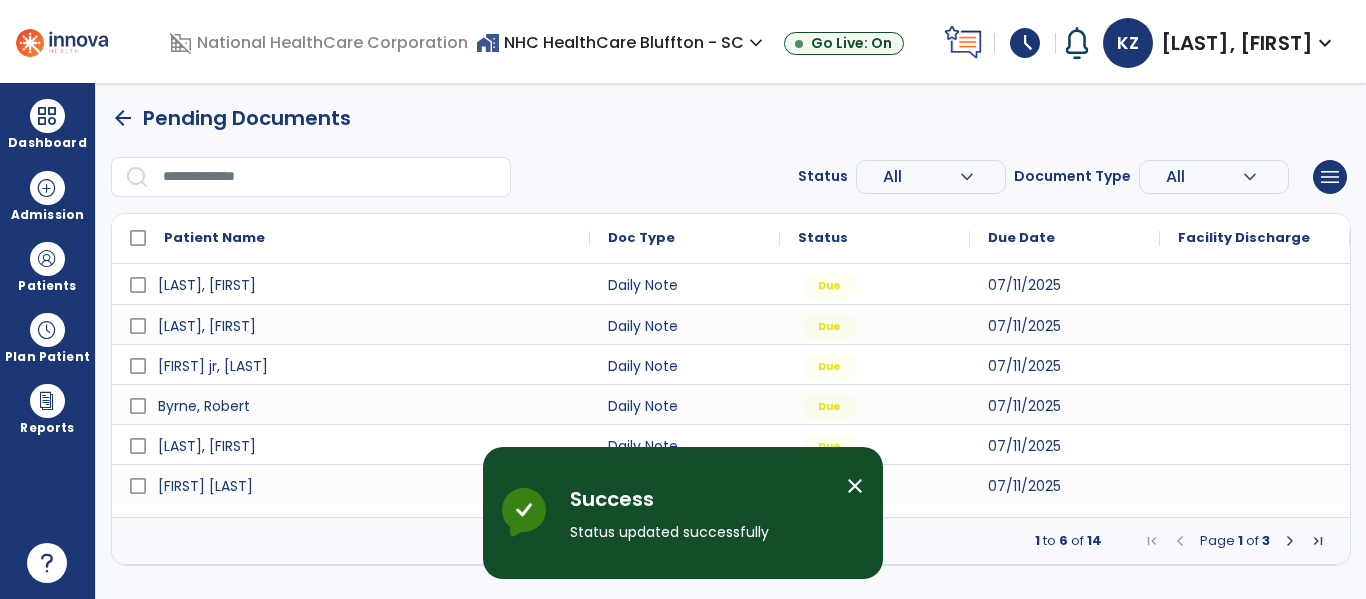 click on "close" at bounding box center (855, 486) 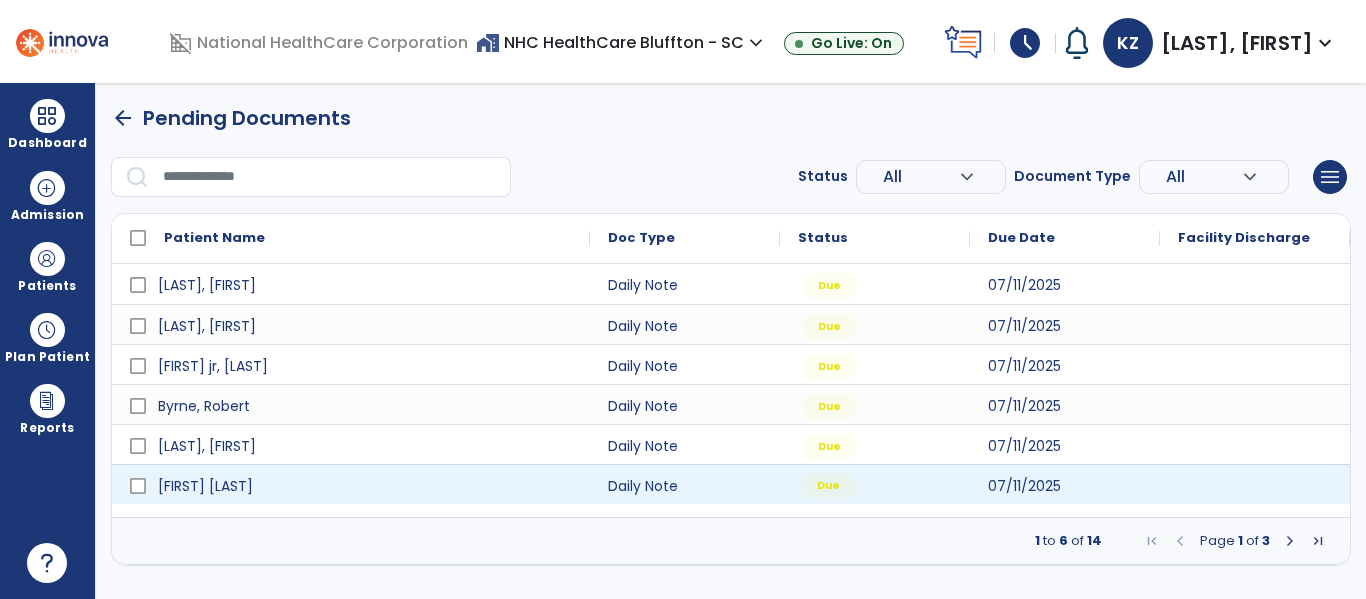 click on "Due" at bounding box center [828, 486] 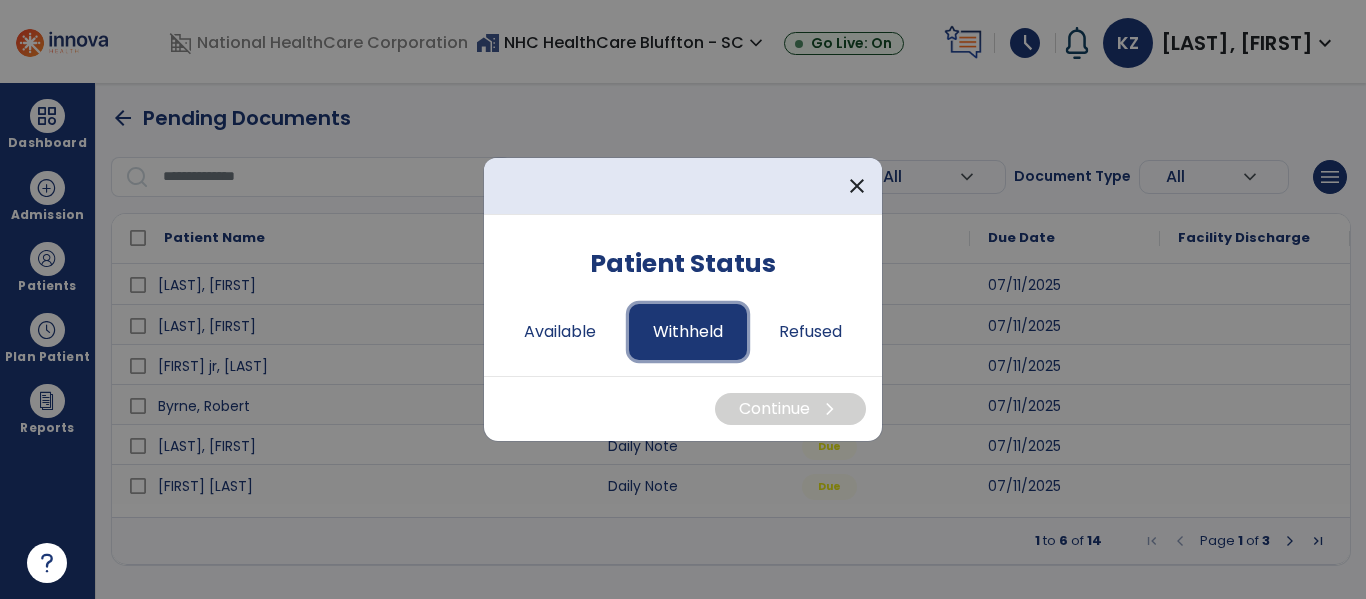 click on "Withheld" at bounding box center [688, 332] 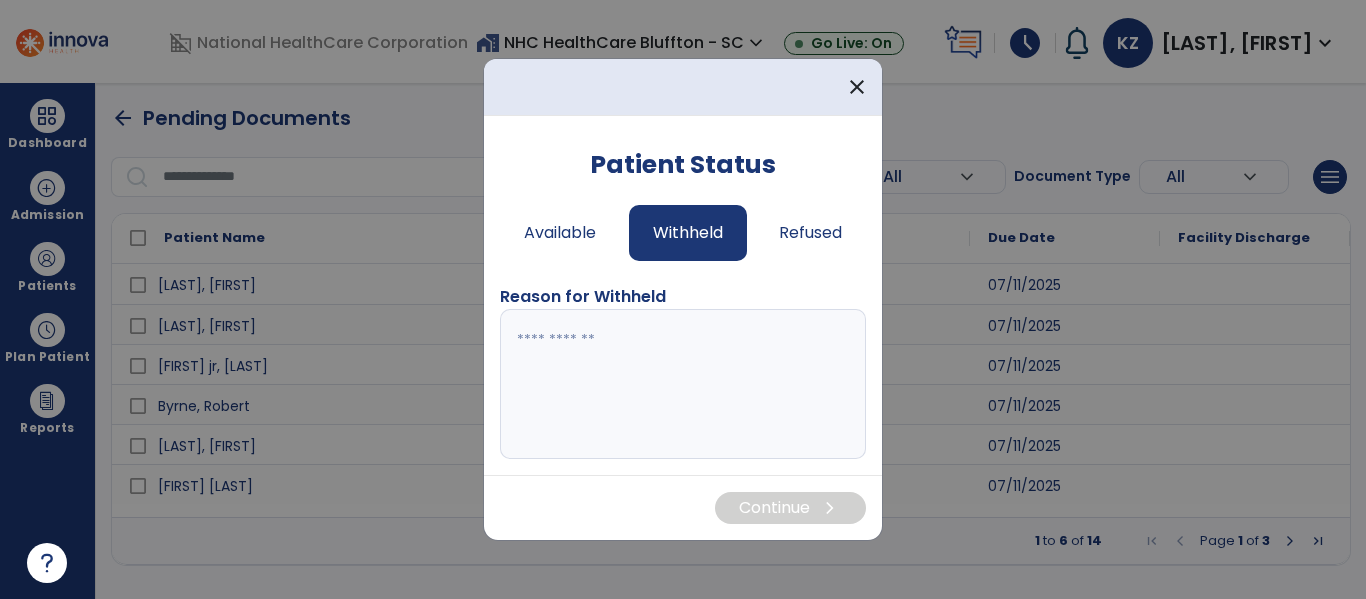 click at bounding box center [683, 384] 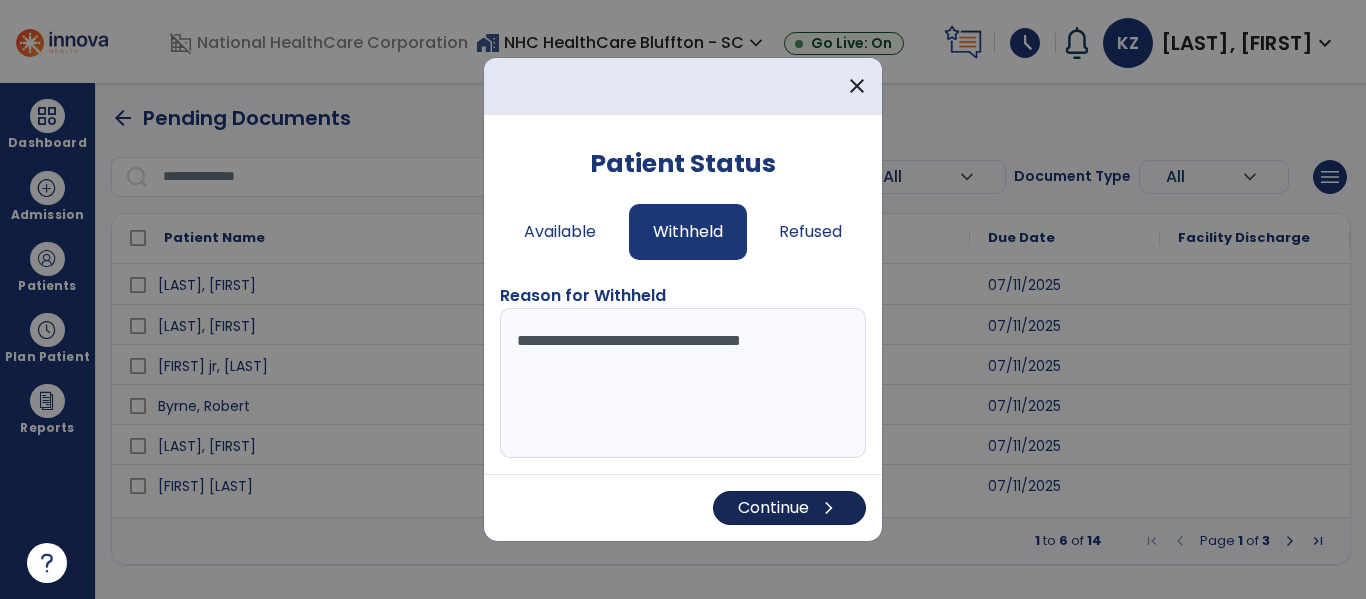 type on "**********" 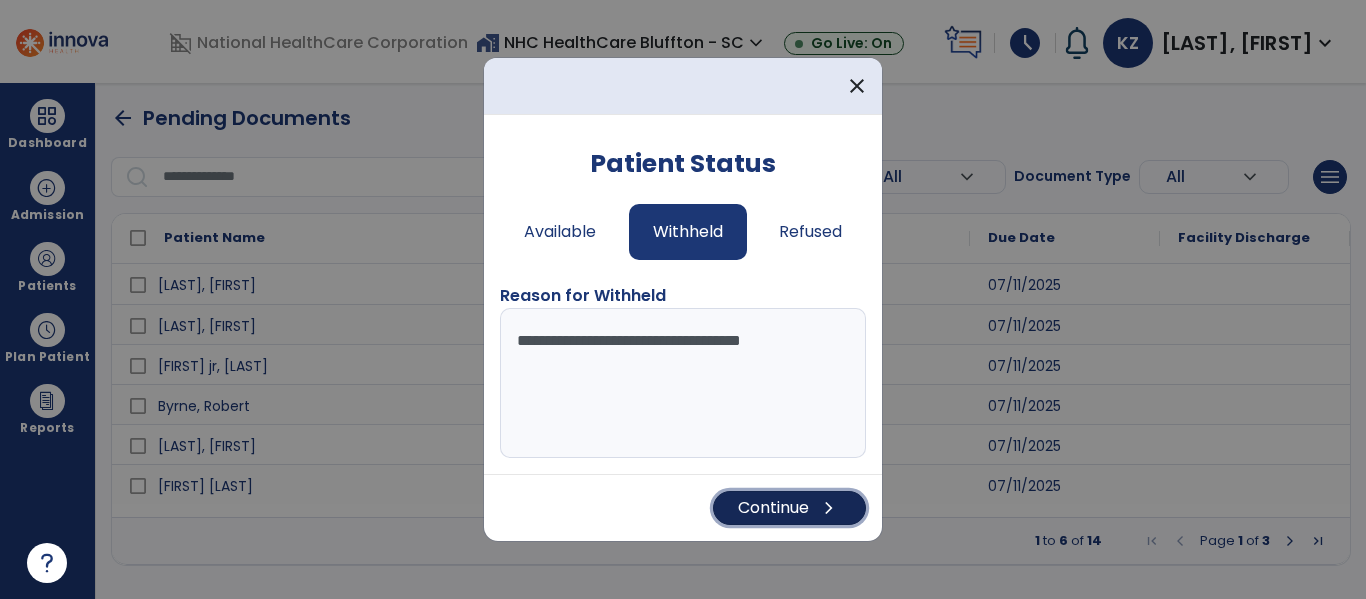click on "Continue   chevron_right" at bounding box center (789, 508) 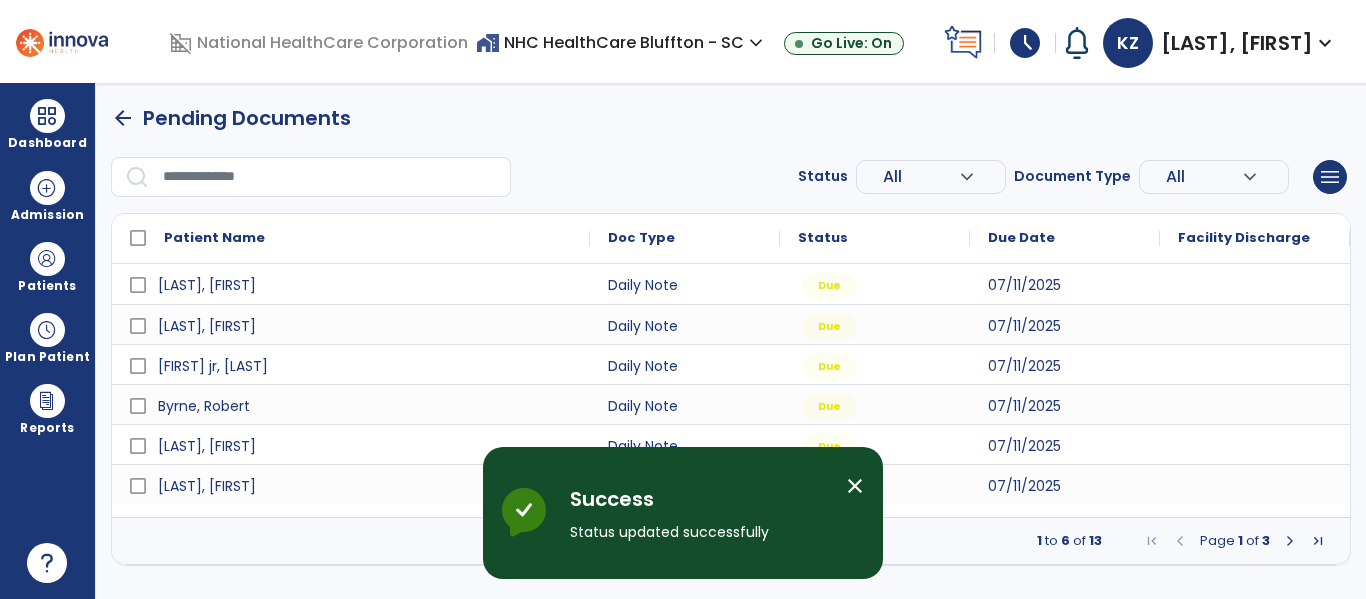 click on "close" at bounding box center [855, 486] 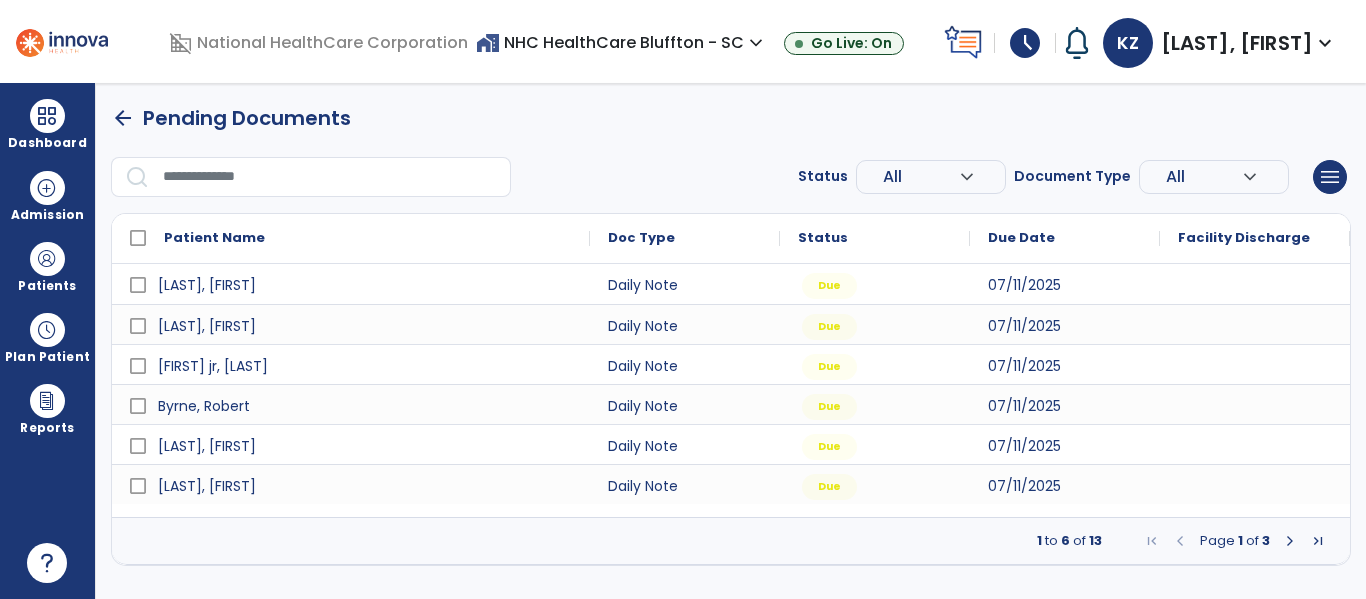 click at bounding box center (1290, 541) 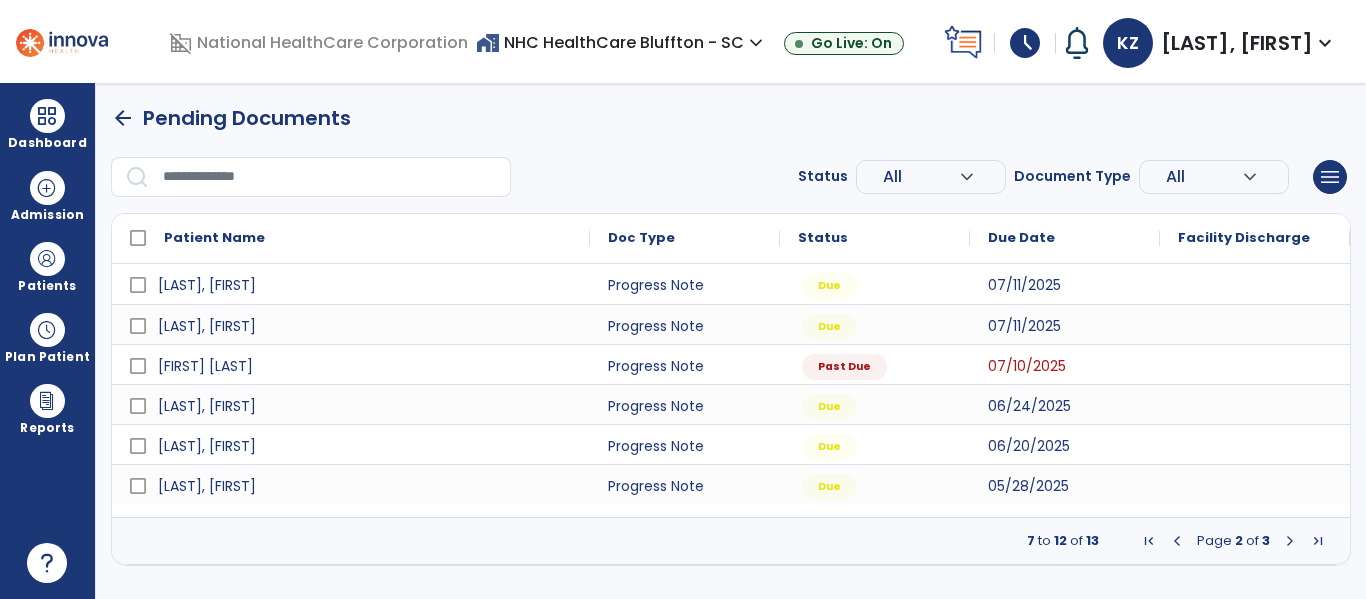 click at bounding box center [1177, 541] 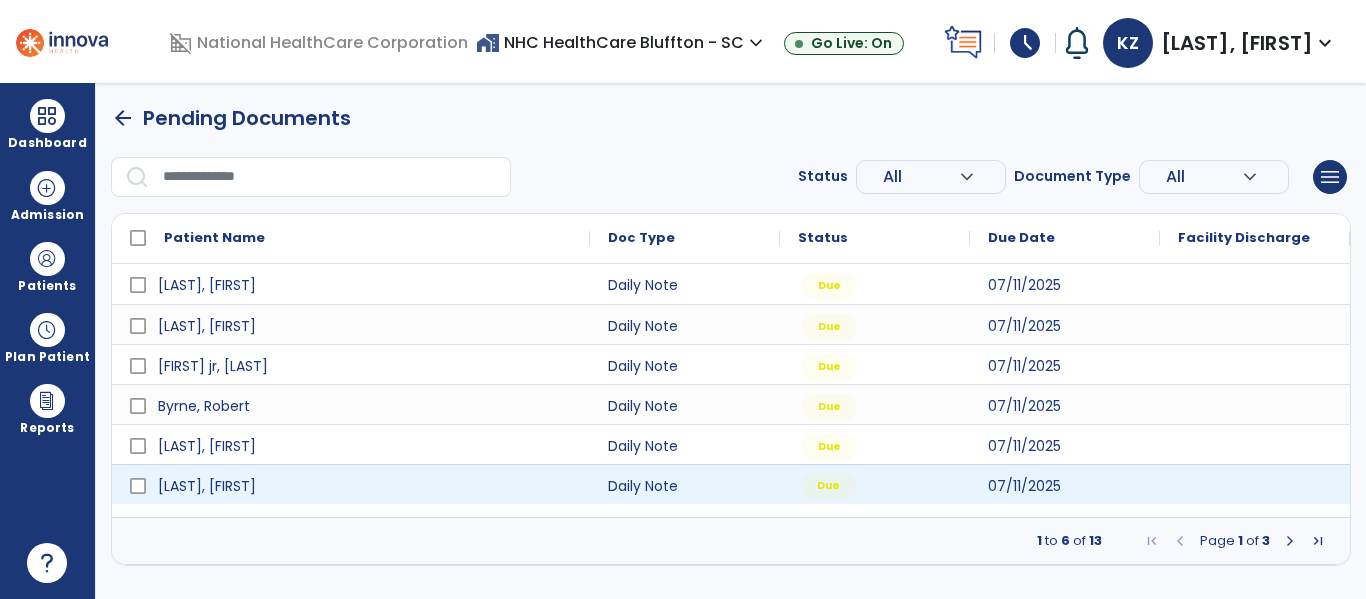 click on "Due" at bounding box center [828, 486] 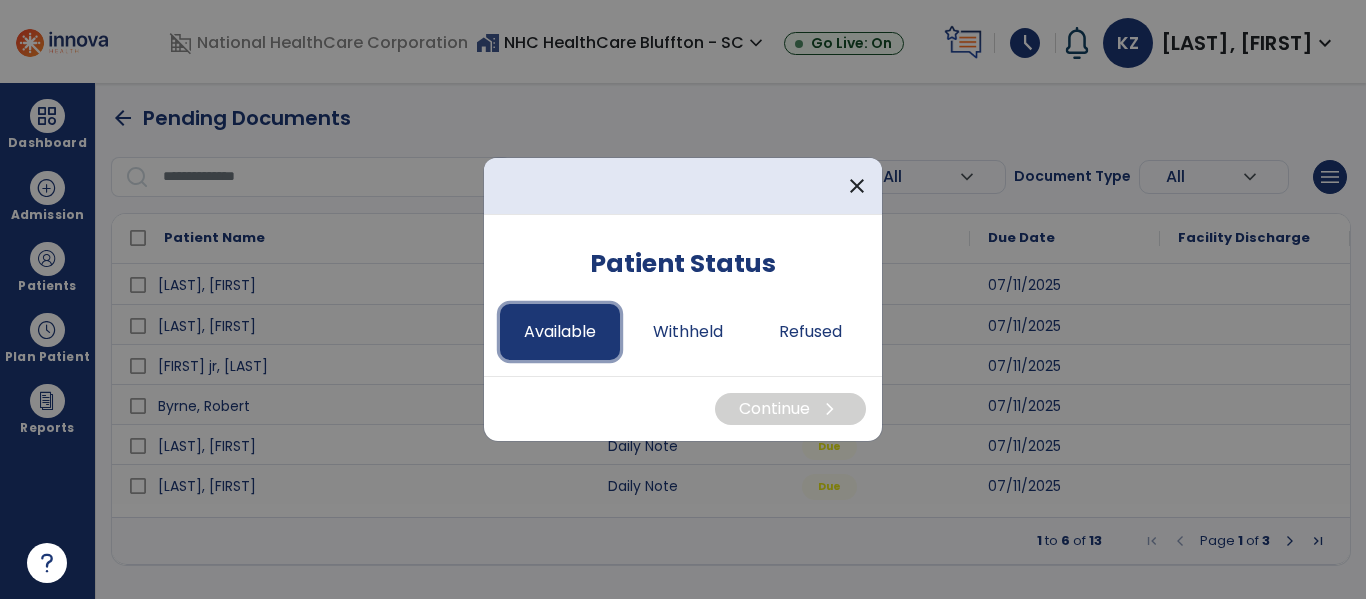 click on "Available" at bounding box center [560, 332] 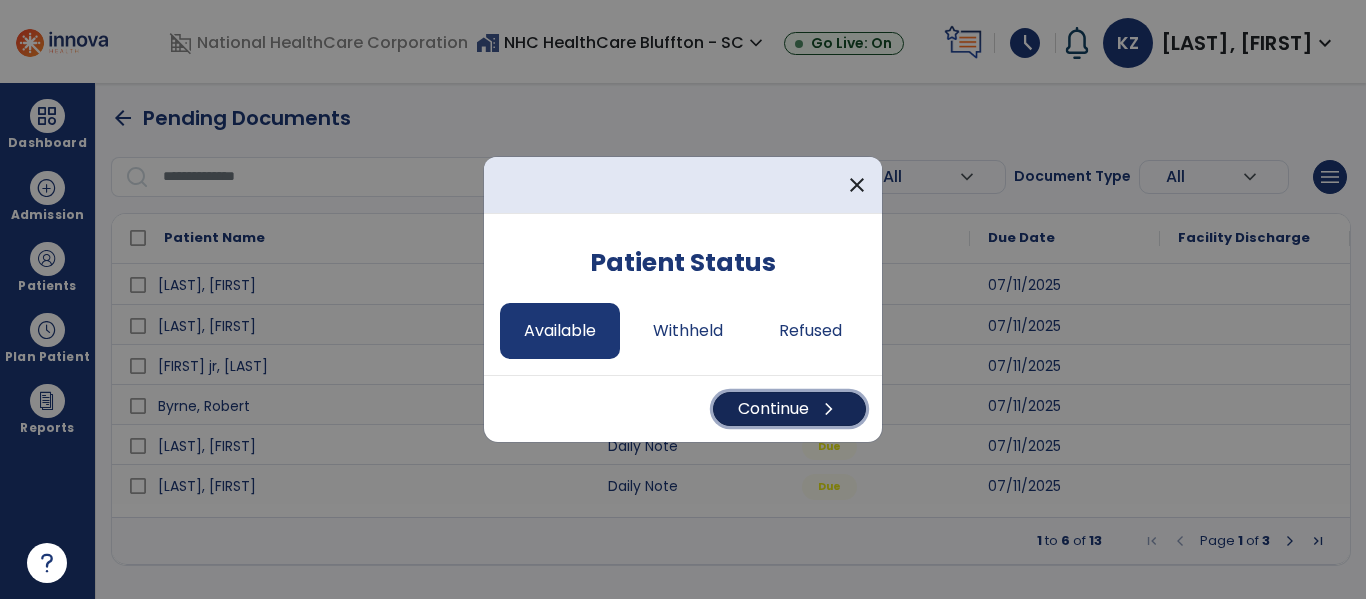 click on "Continue   chevron_right" at bounding box center [789, 409] 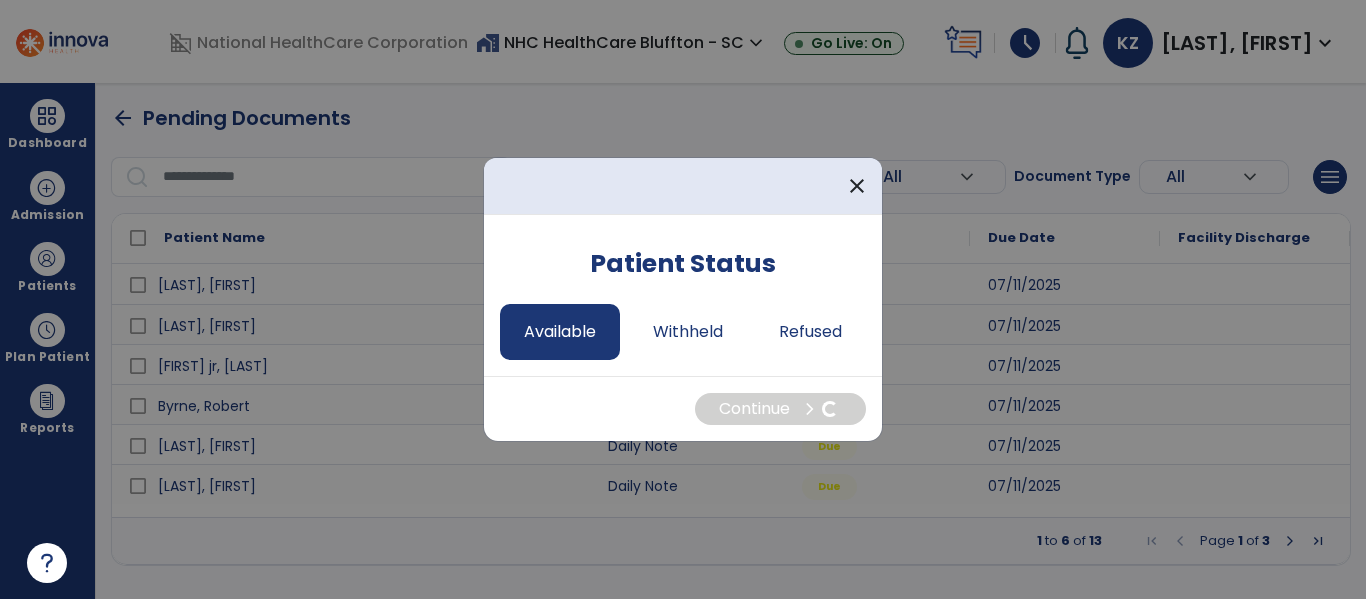 select on "*" 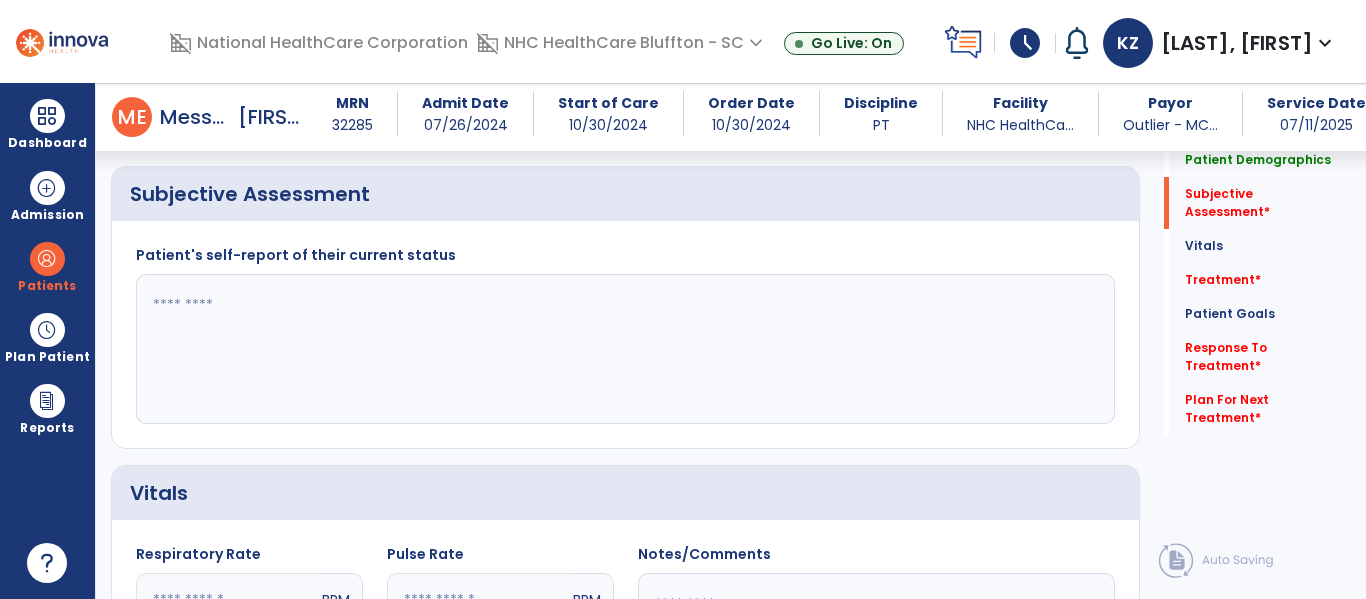 scroll, scrollTop: 363, scrollLeft: 0, axis: vertical 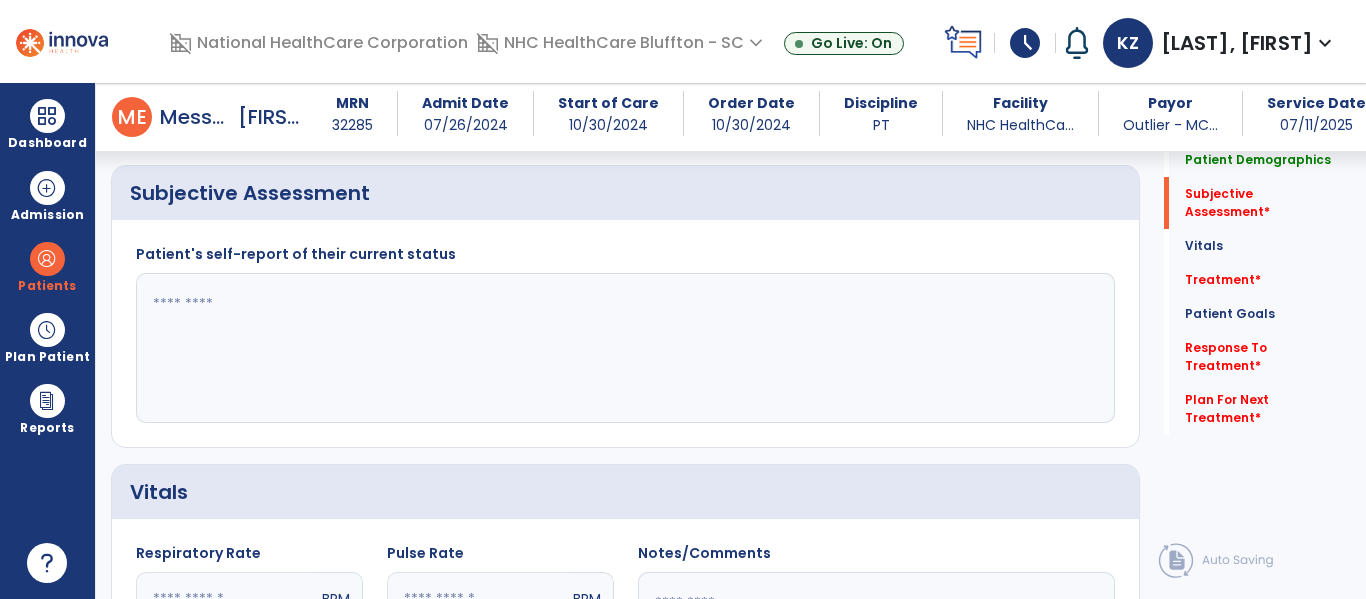 click 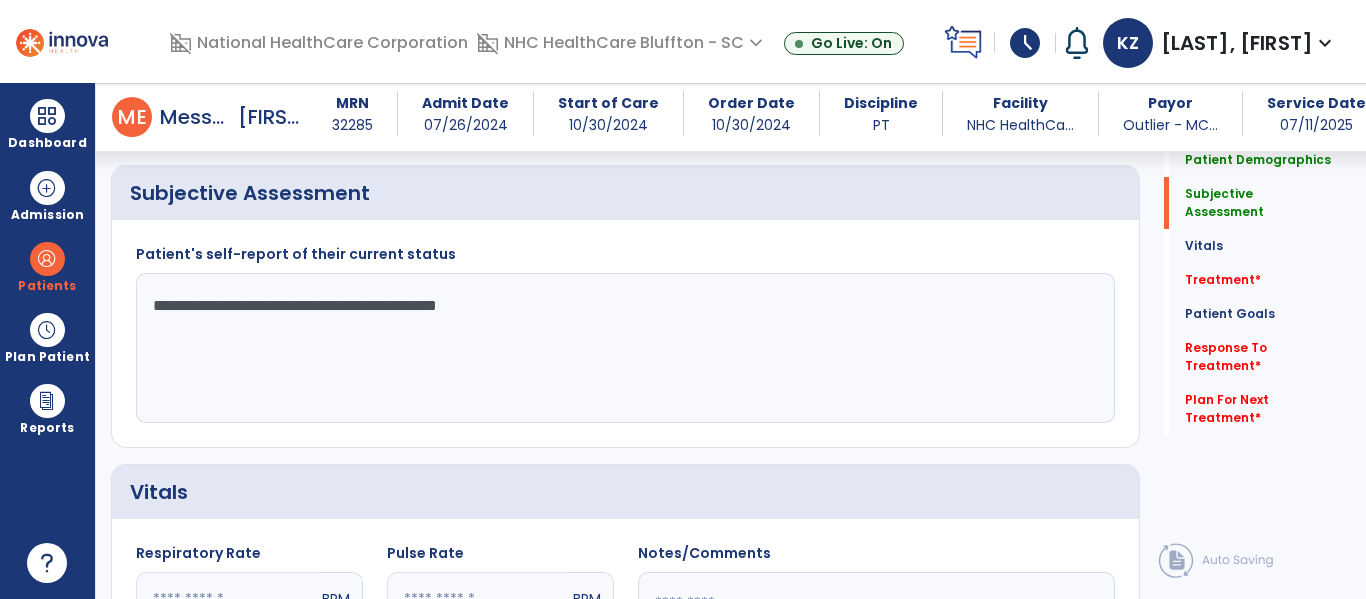 click on "**********" 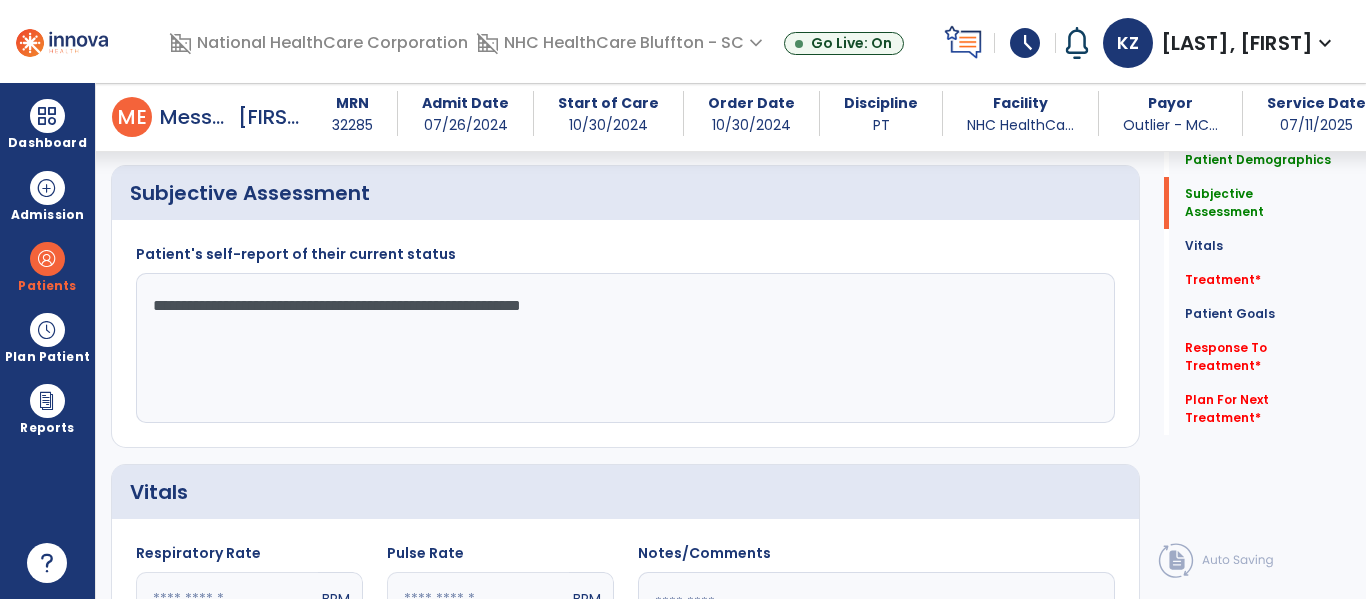 click on "**********" 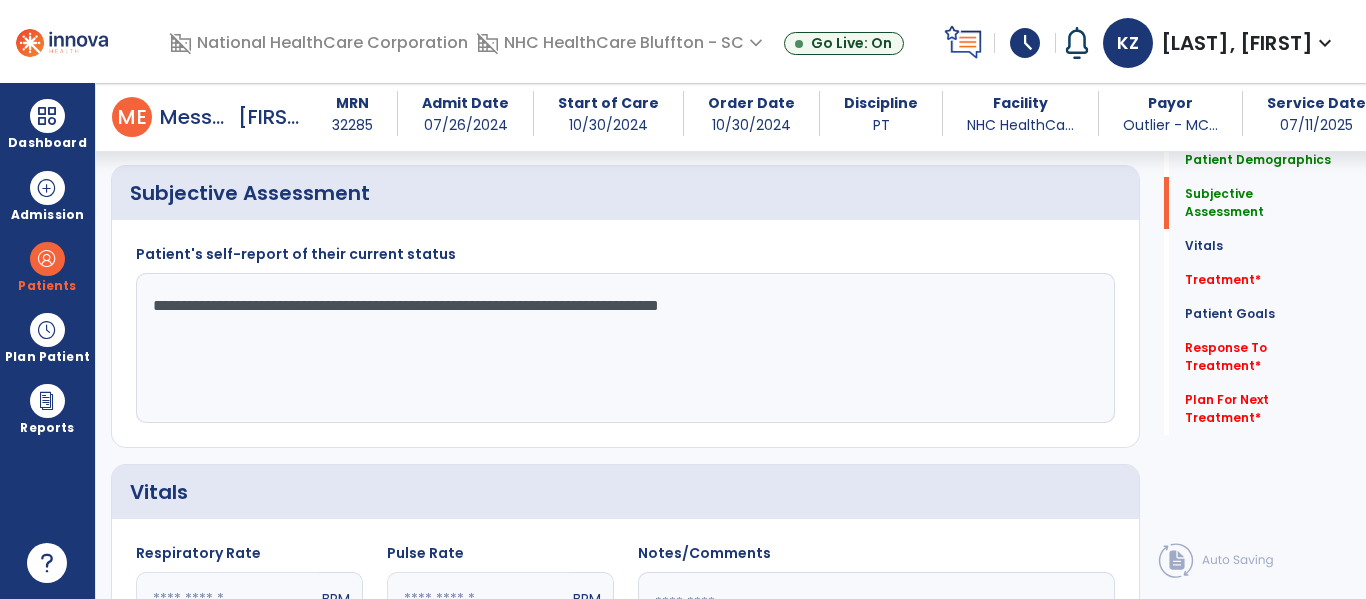 click on "**********" 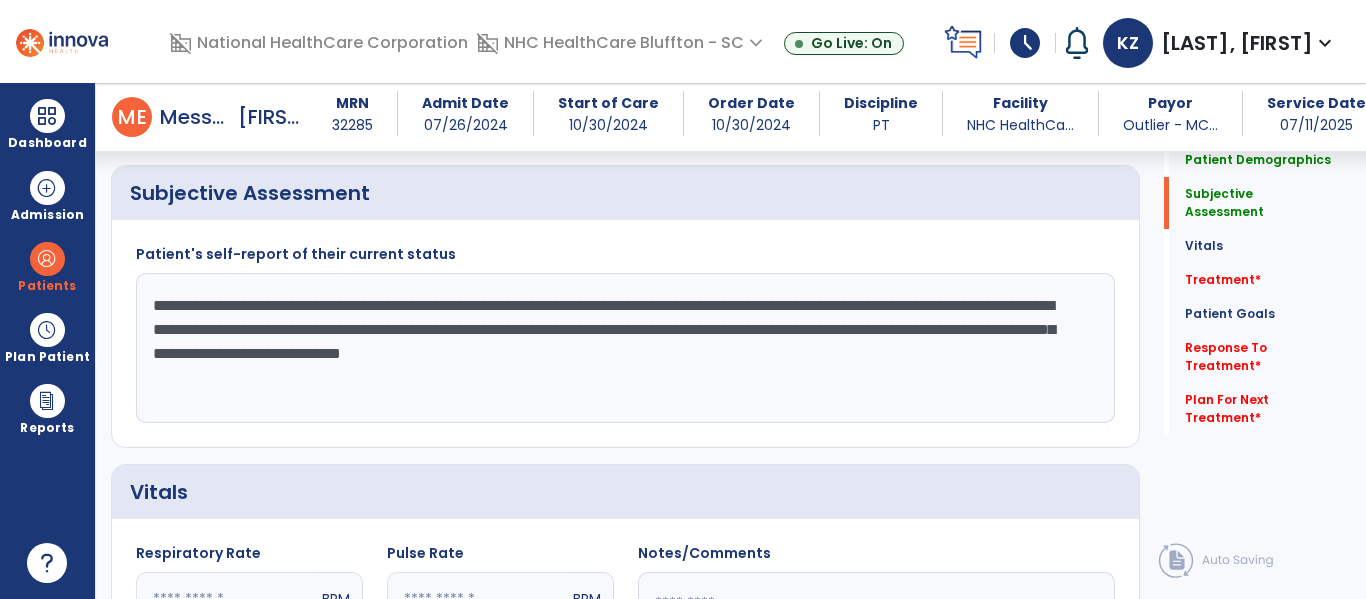 click on "**********" 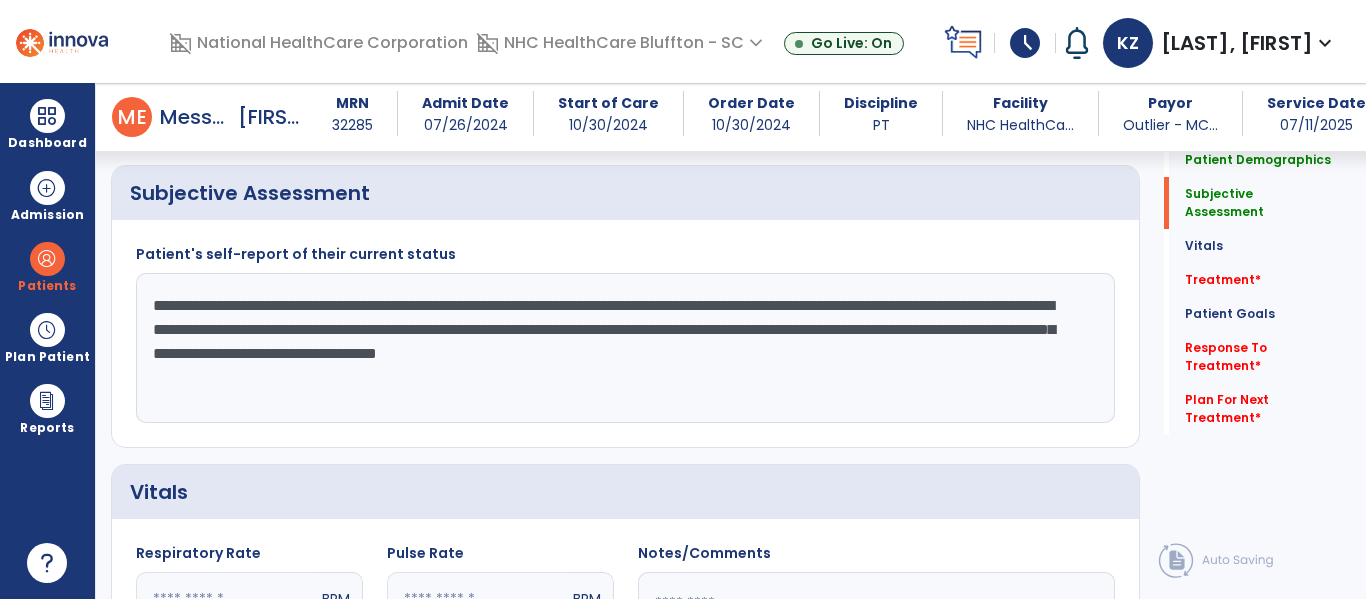 click on "**********" 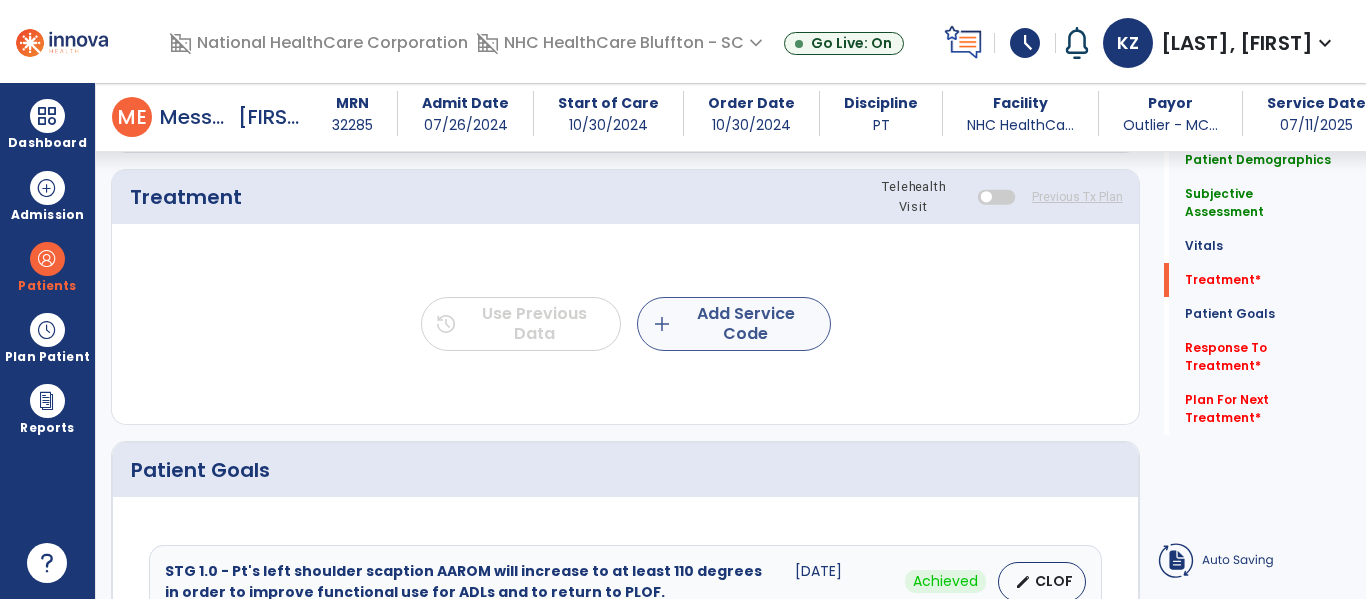 type on "**********" 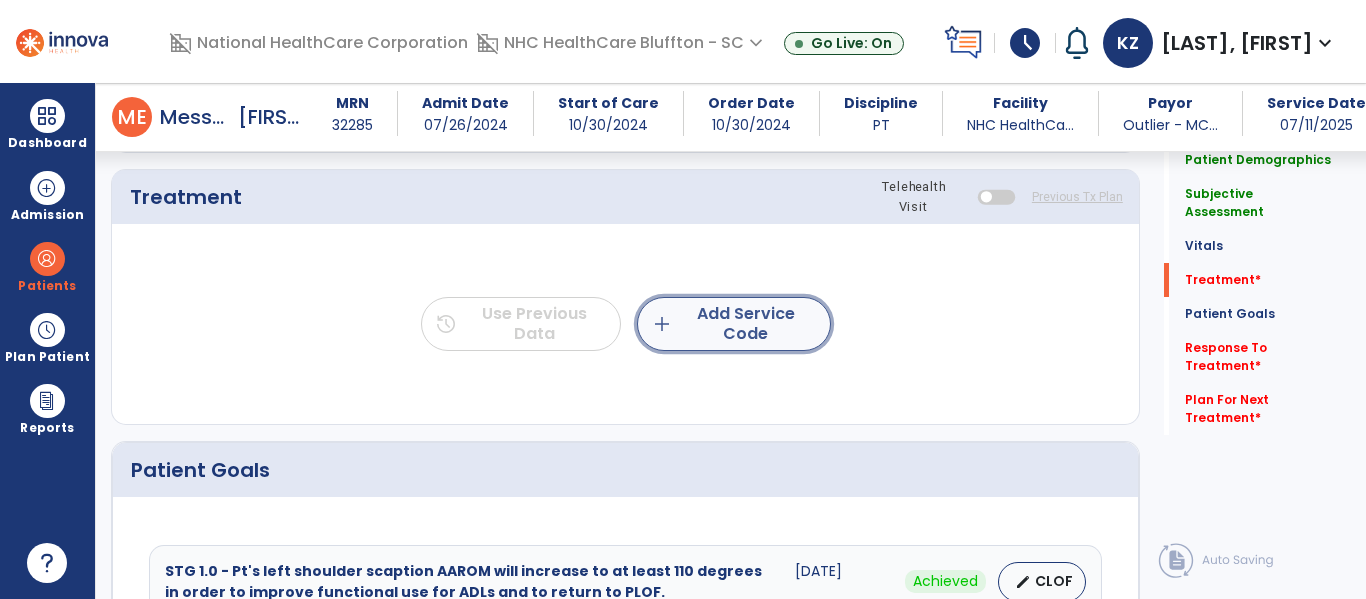click on "add  Add Service Code" 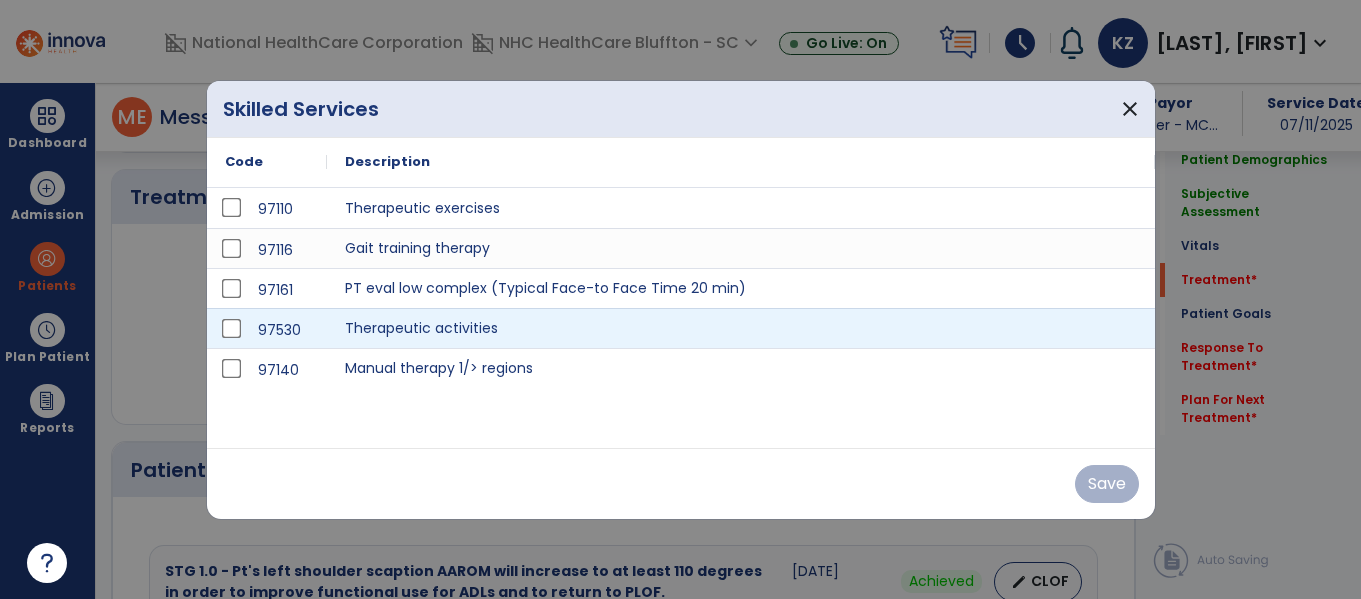 scroll, scrollTop: 1080, scrollLeft: 0, axis: vertical 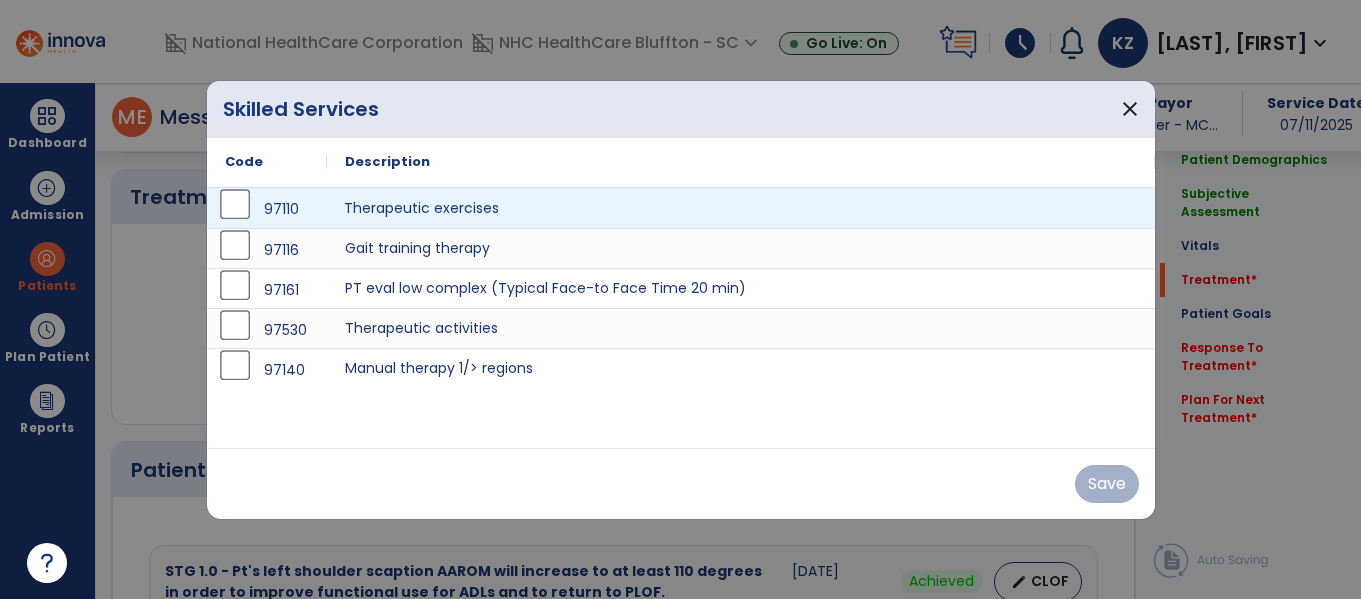 click on "Therapeutic exercises" at bounding box center [741, 208] 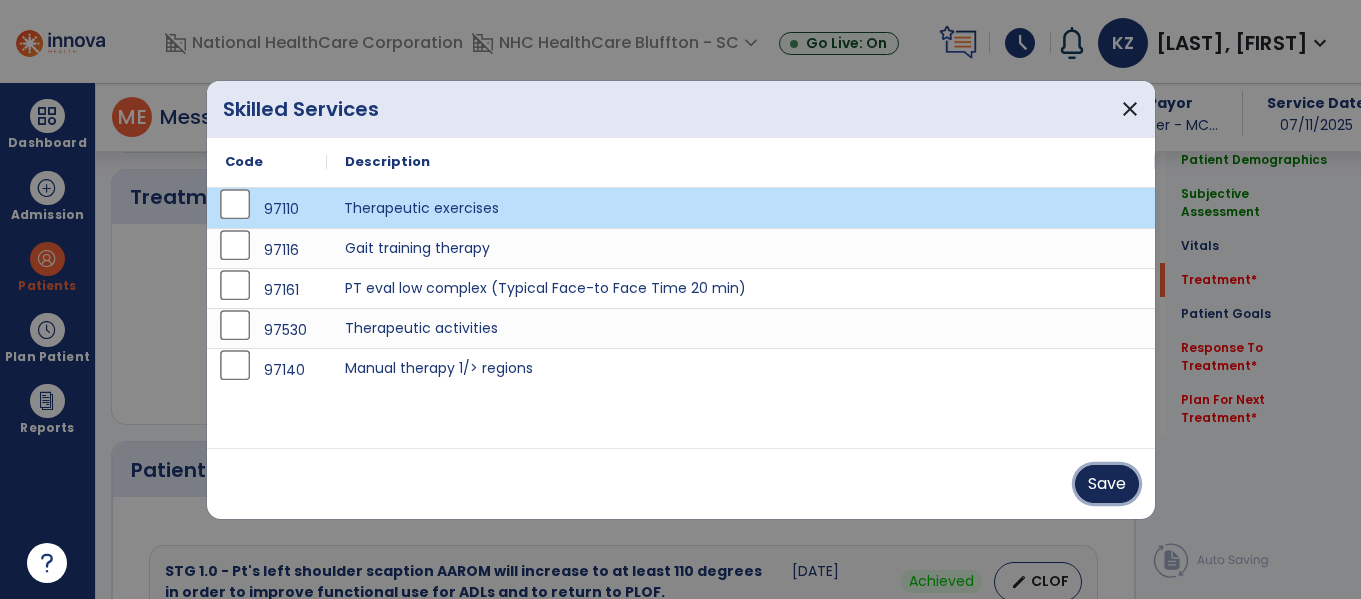 click on "Save" at bounding box center (1107, 484) 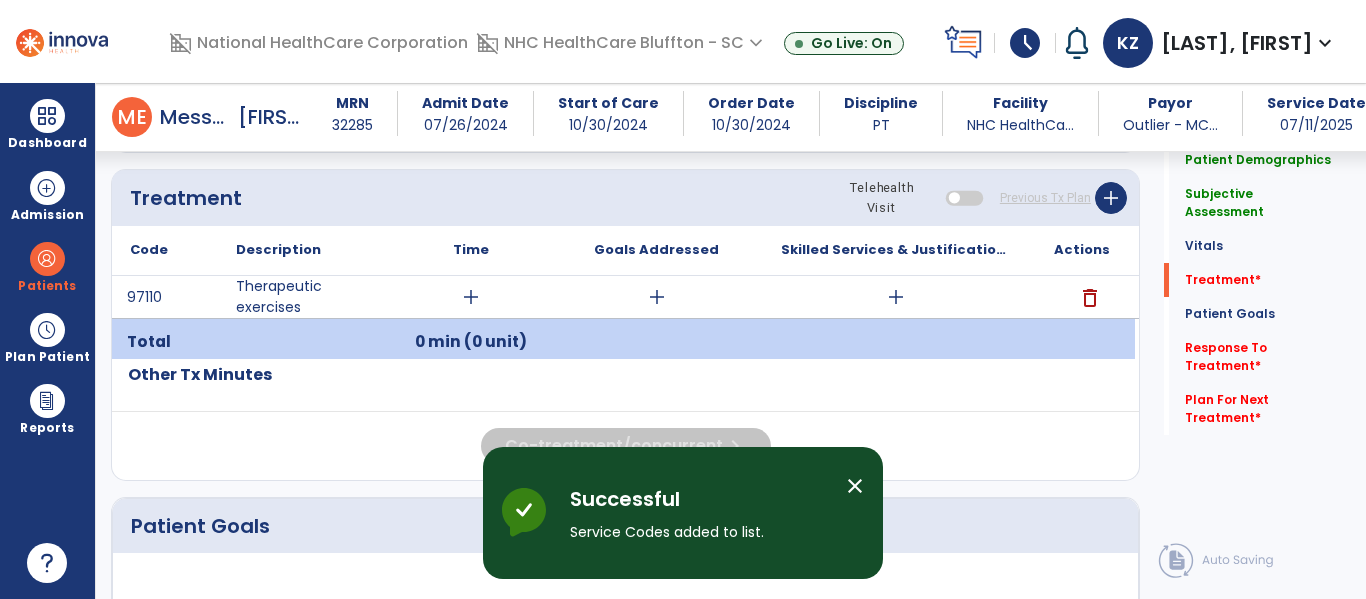 click on "Other Tx Minutes" 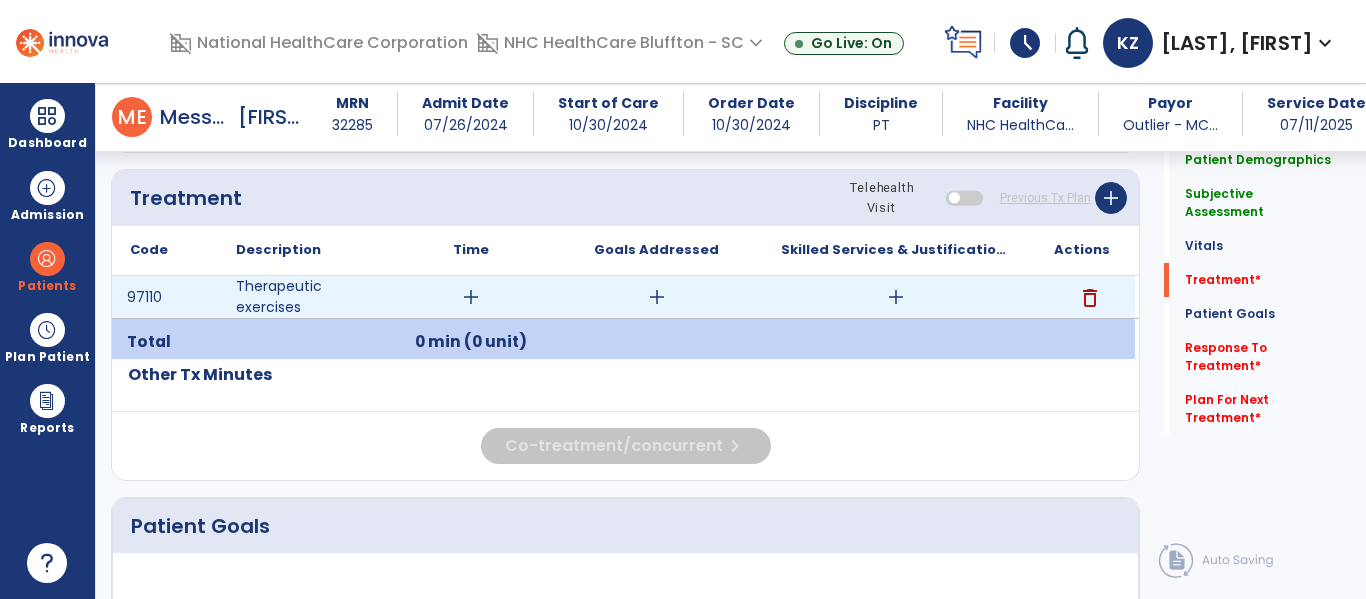 click on "add" at bounding box center [896, 297] 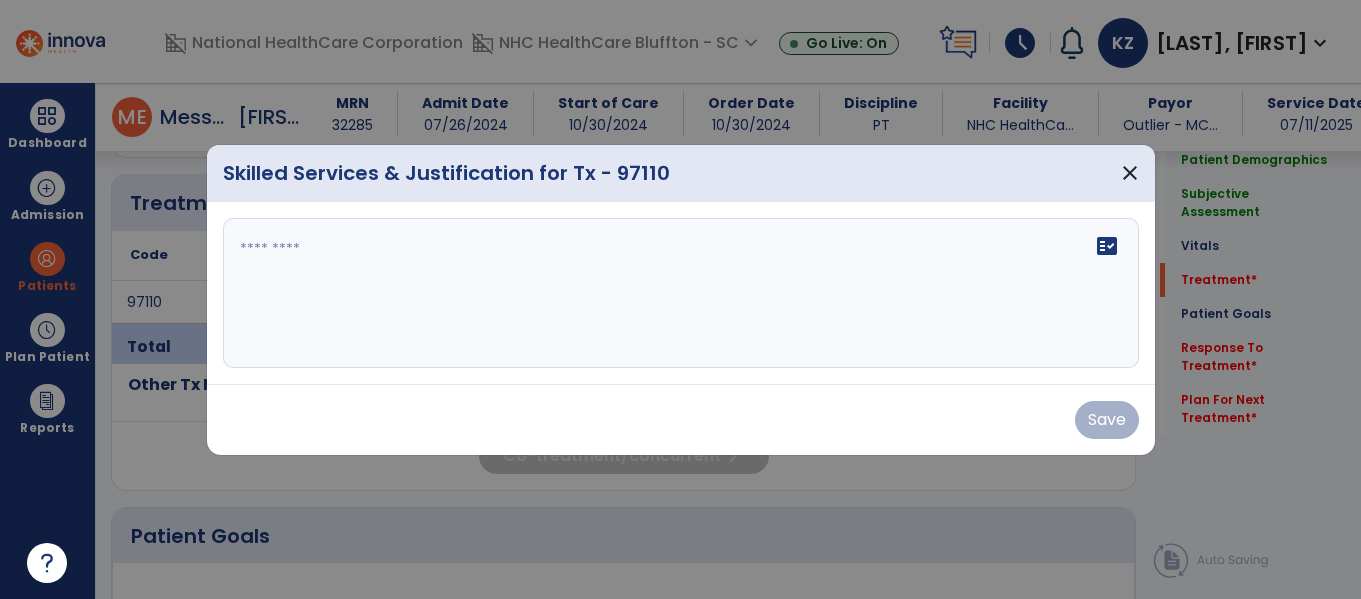 scroll, scrollTop: 1080, scrollLeft: 0, axis: vertical 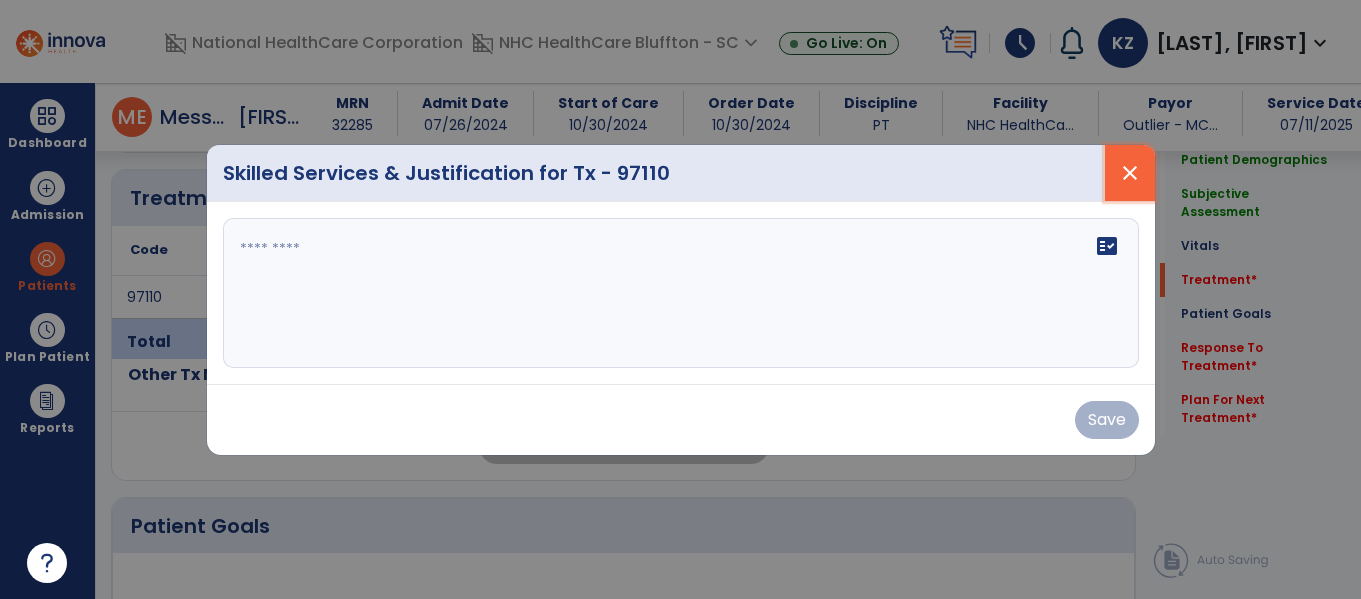 click on "close" at bounding box center (1130, 173) 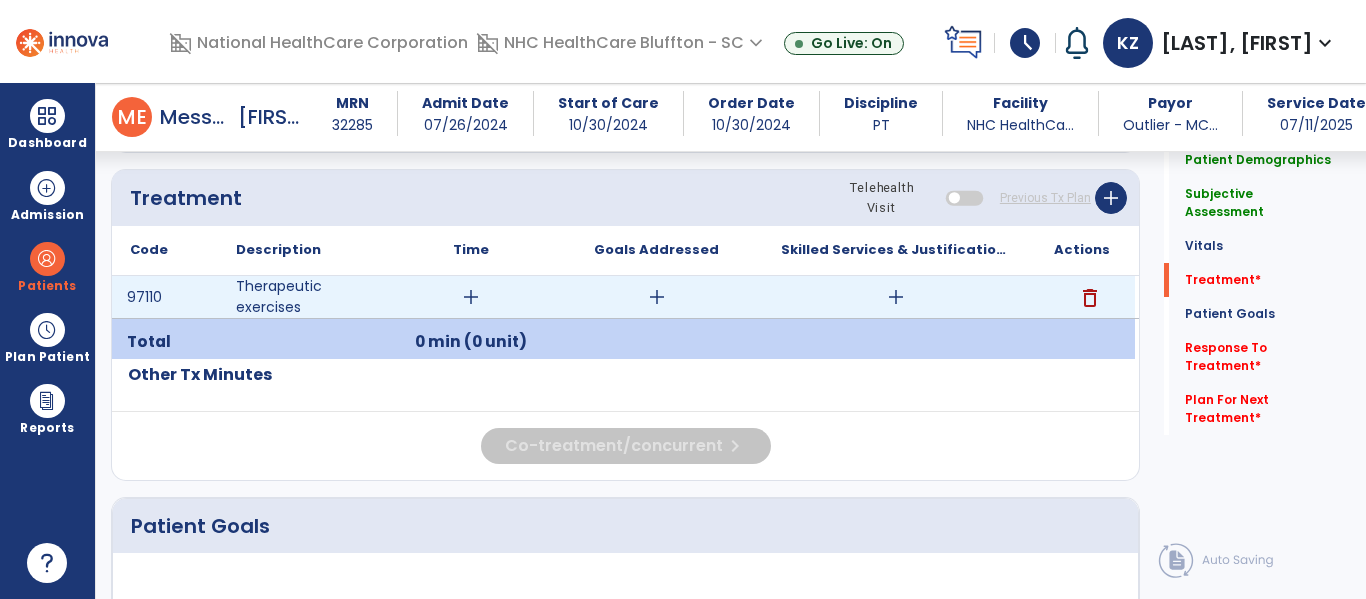 click on "delete" at bounding box center [1090, 298] 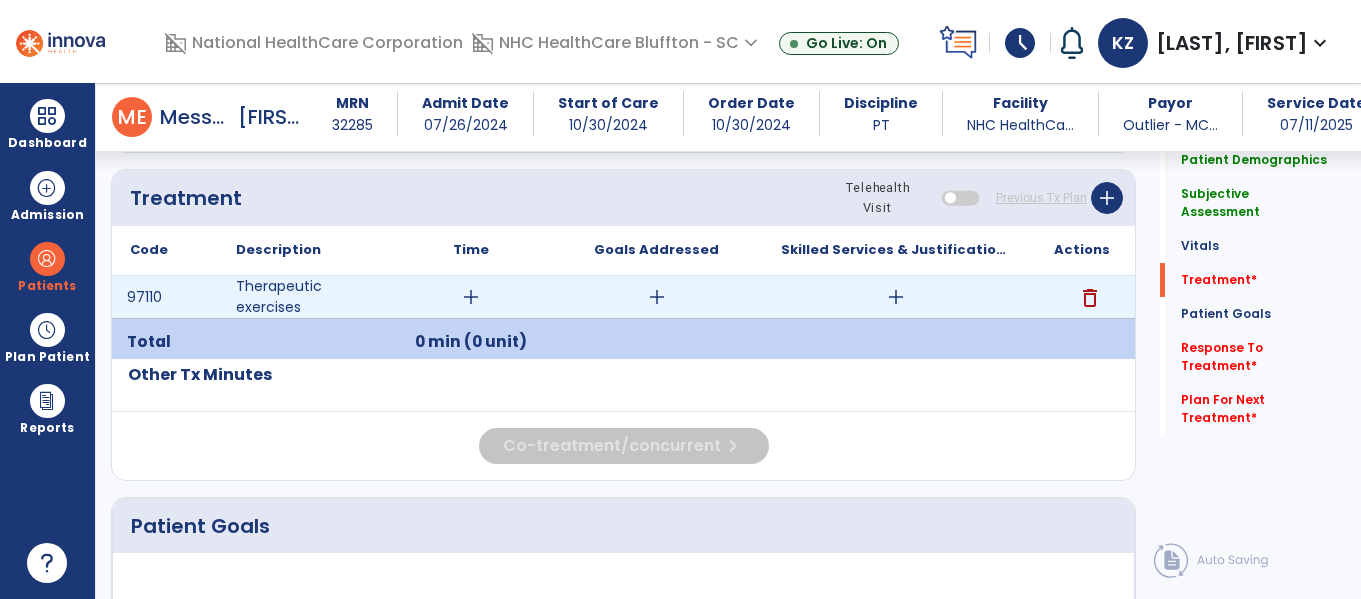 scroll, scrollTop: 1080, scrollLeft: 0, axis: vertical 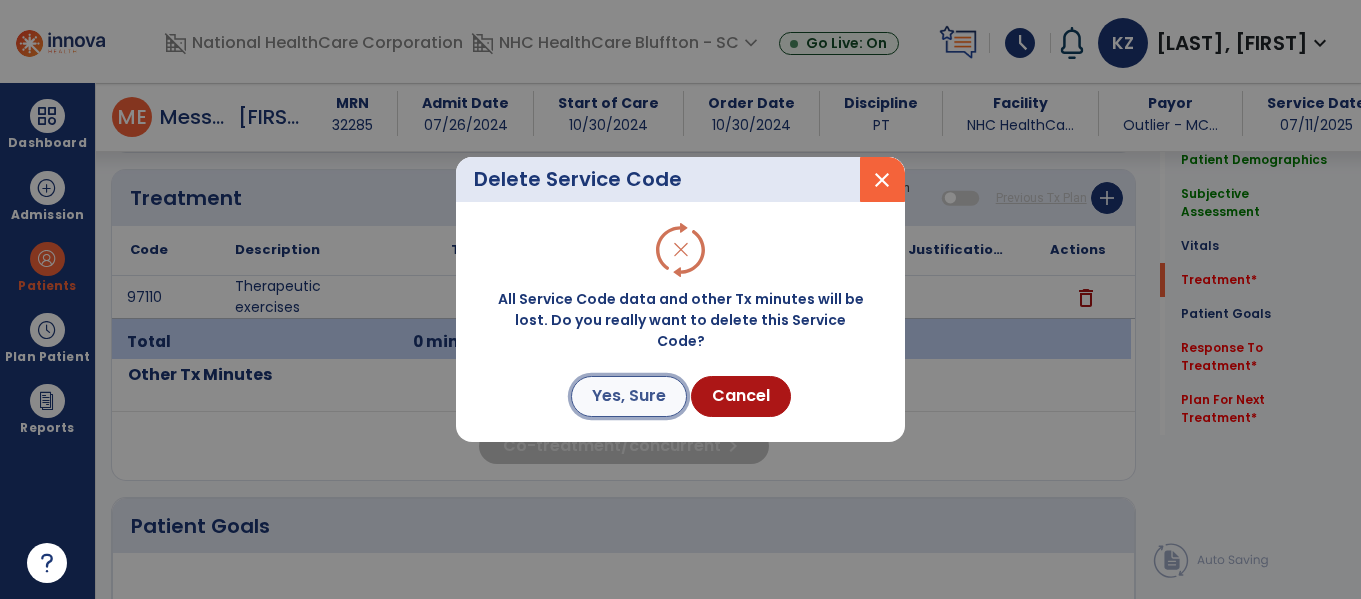 click on "Yes, Sure" at bounding box center [629, 396] 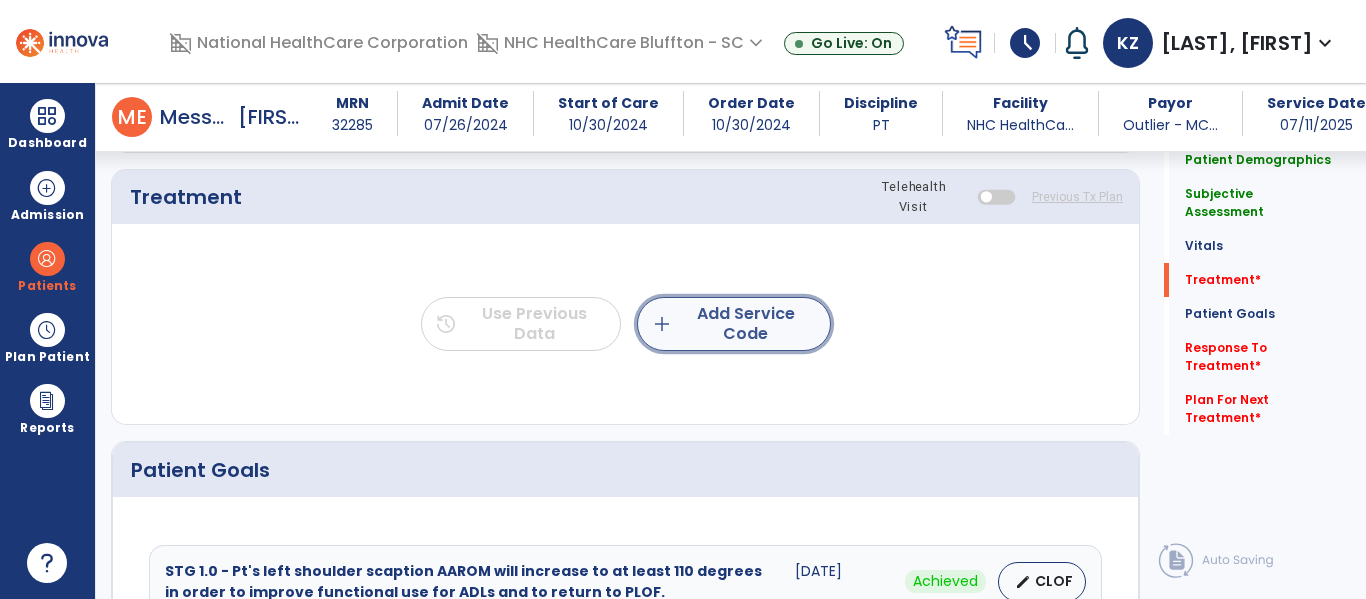 click on "add  Add Service Code" 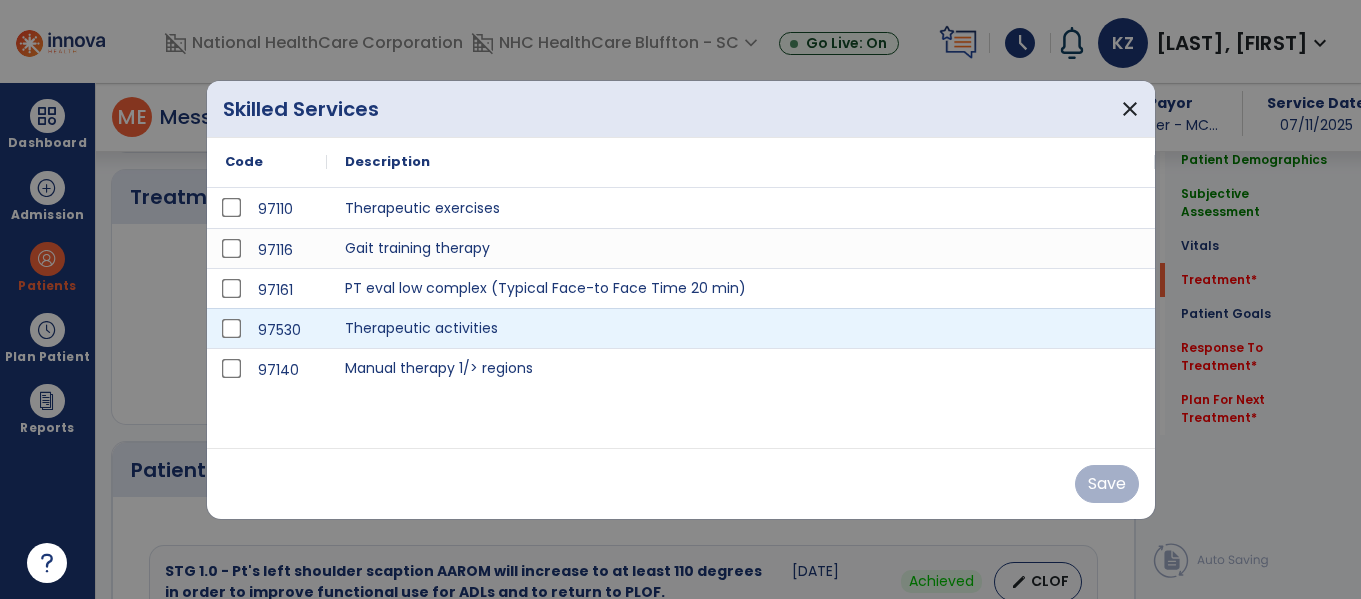 scroll, scrollTop: 1080, scrollLeft: 0, axis: vertical 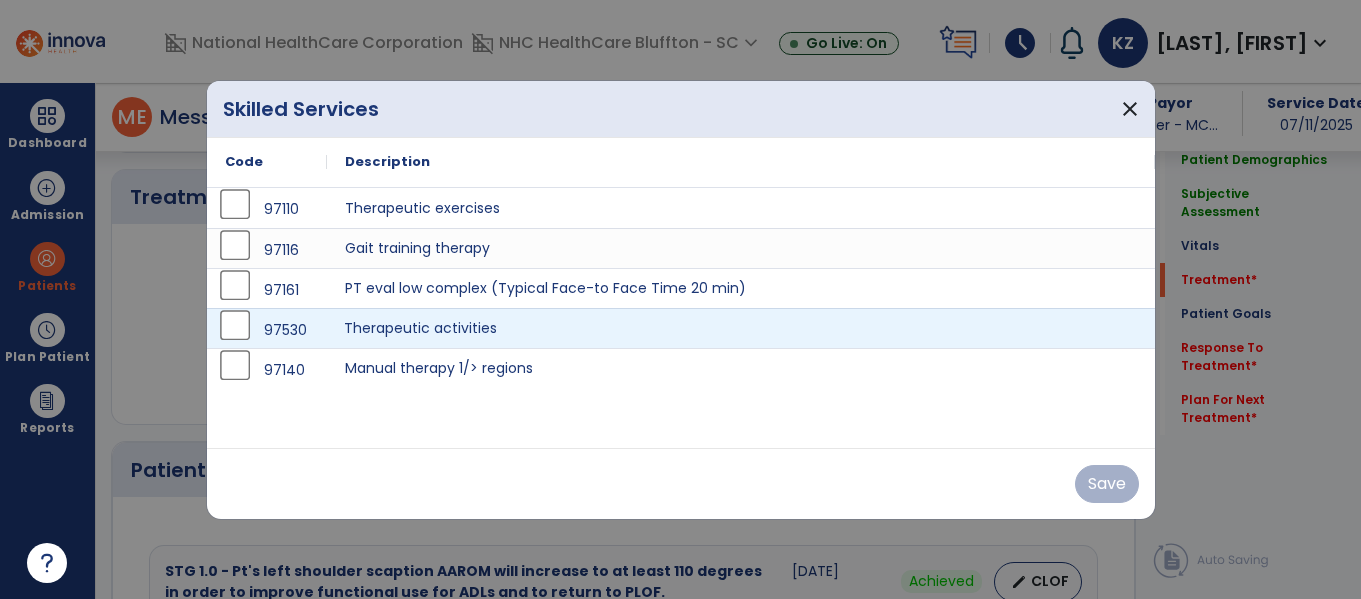 click on "Therapeutic activities" at bounding box center (741, 328) 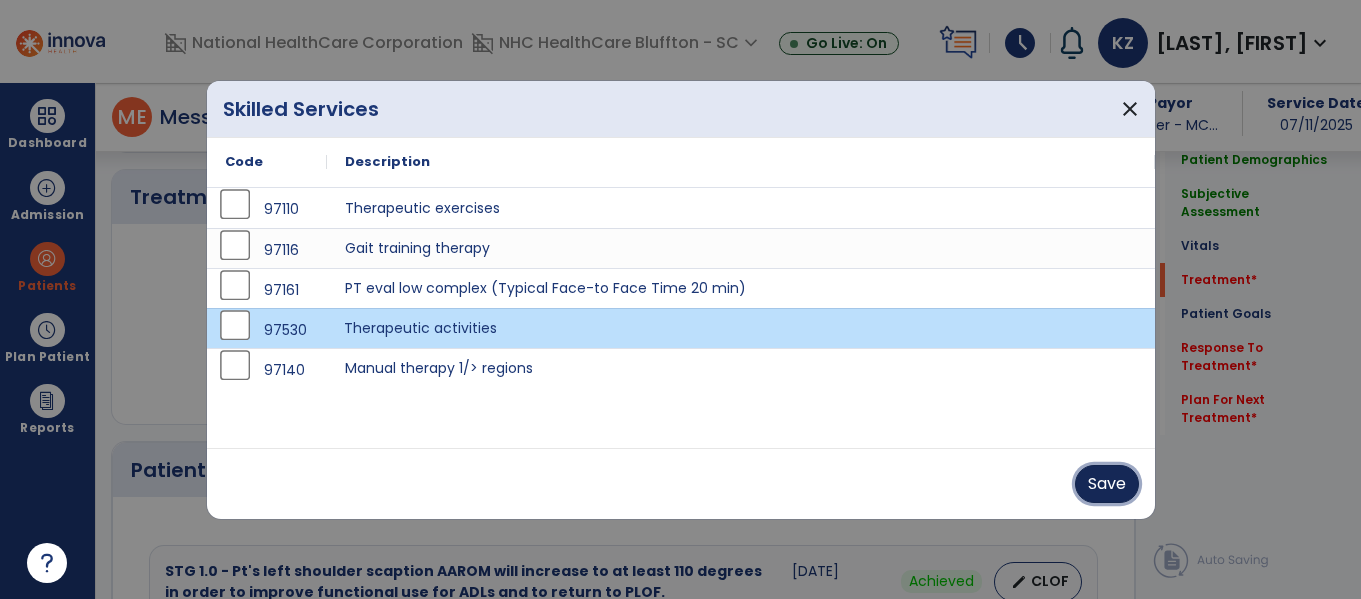click on "Save" at bounding box center [1107, 484] 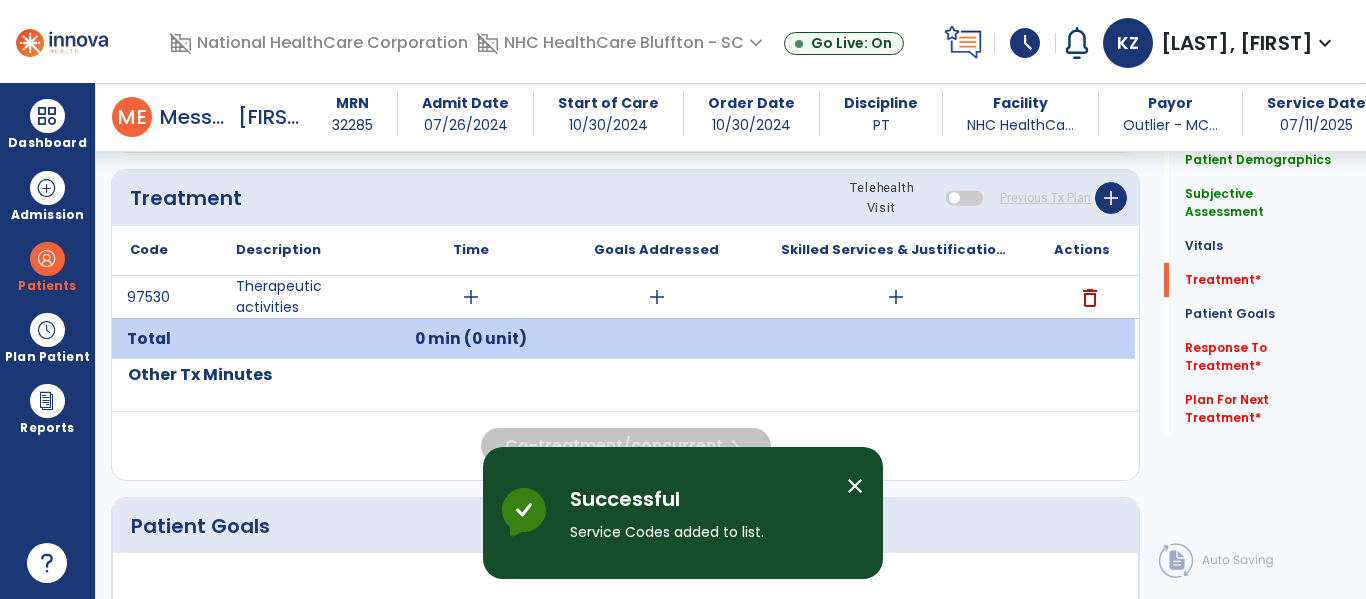 click on "close" at bounding box center (855, 486) 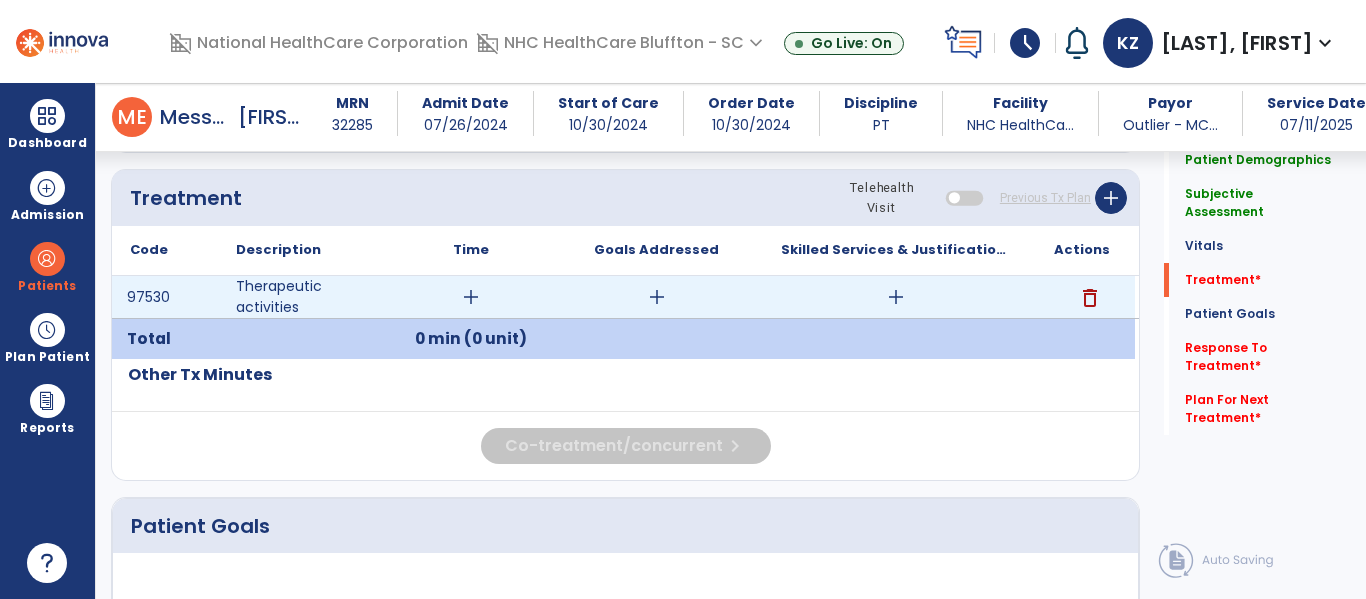 click on "add" at bounding box center (896, 297) 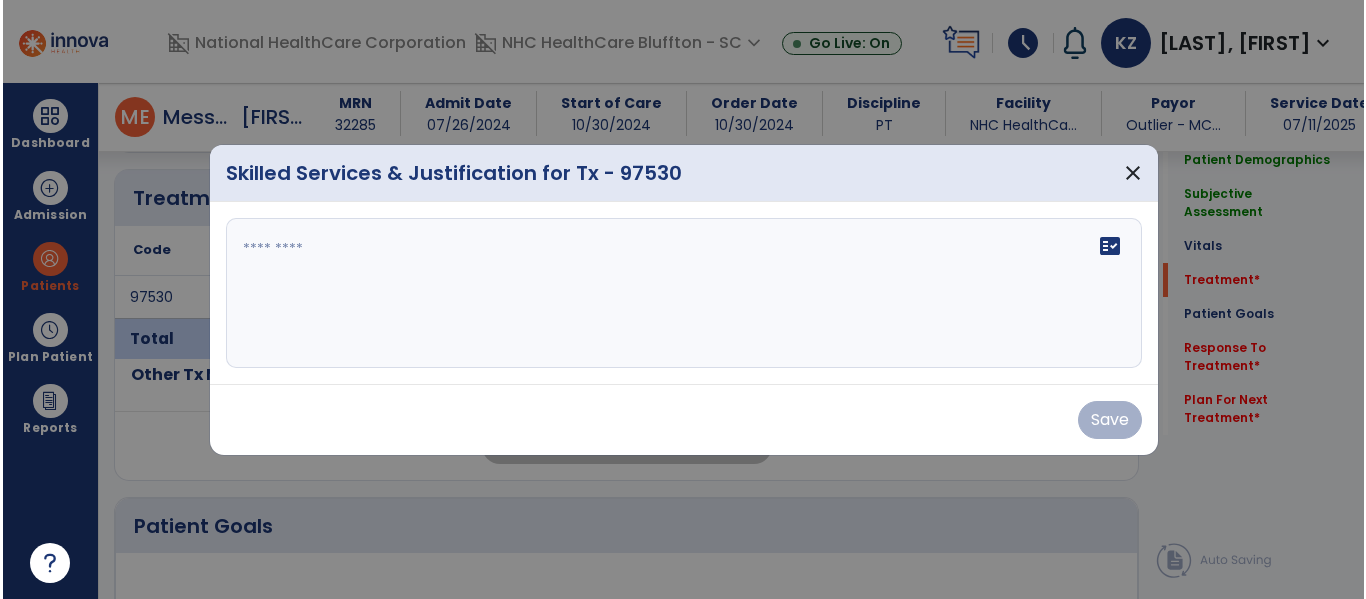scroll, scrollTop: 1080, scrollLeft: 0, axis: vertical 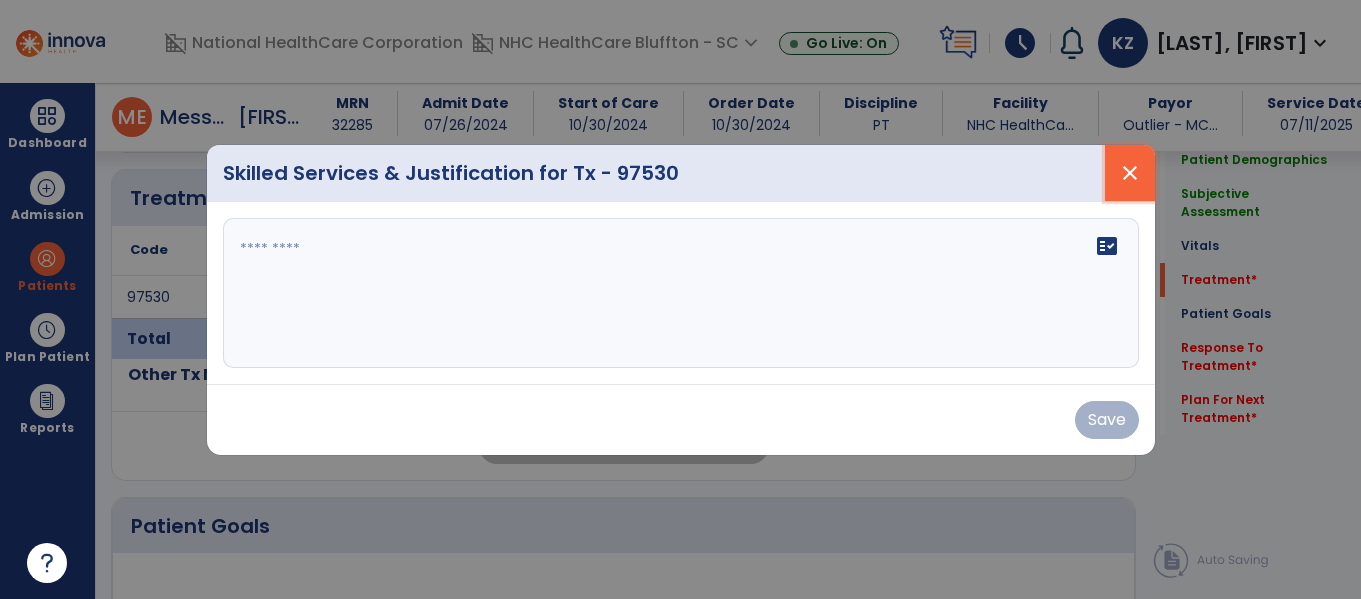 click on "close" at bounding box center [1130, 173] 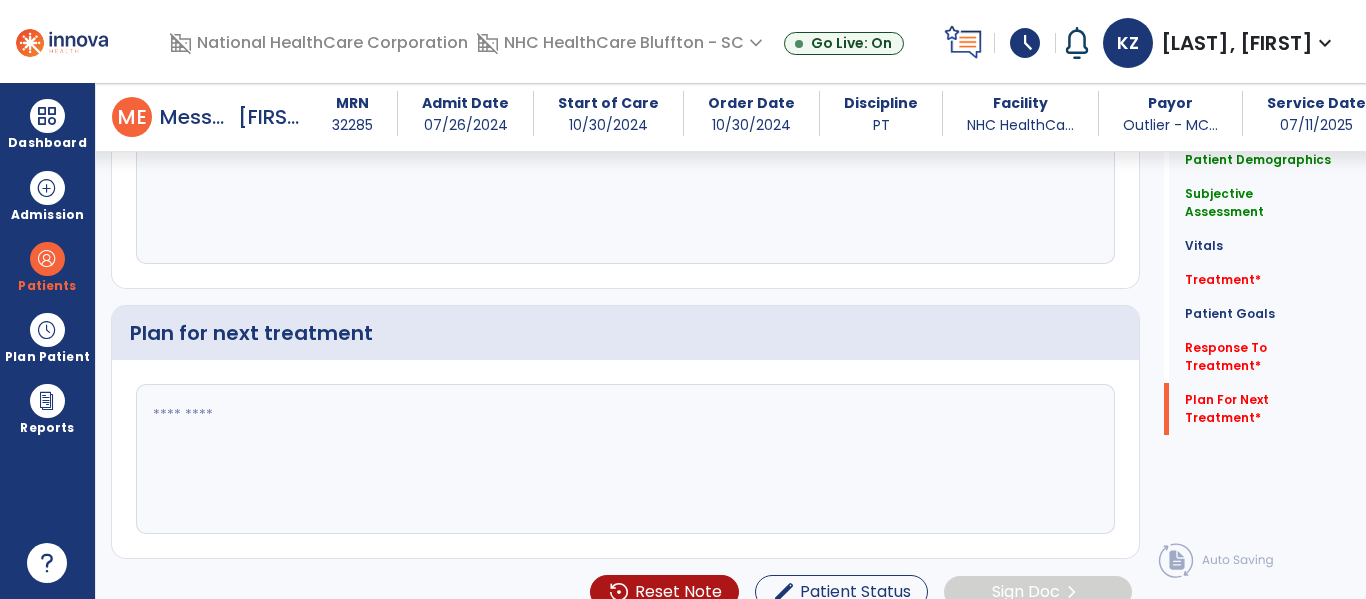 scroll, scrollTop: 5070, scrollLeft: 0, axis: vertical 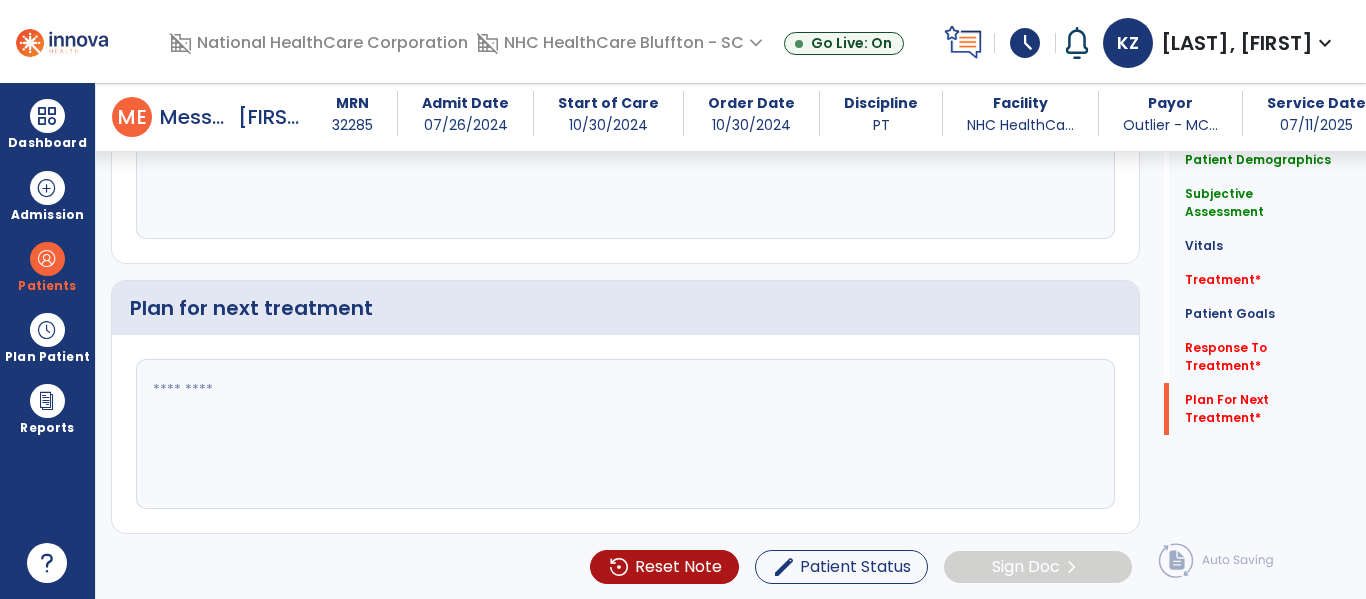 click 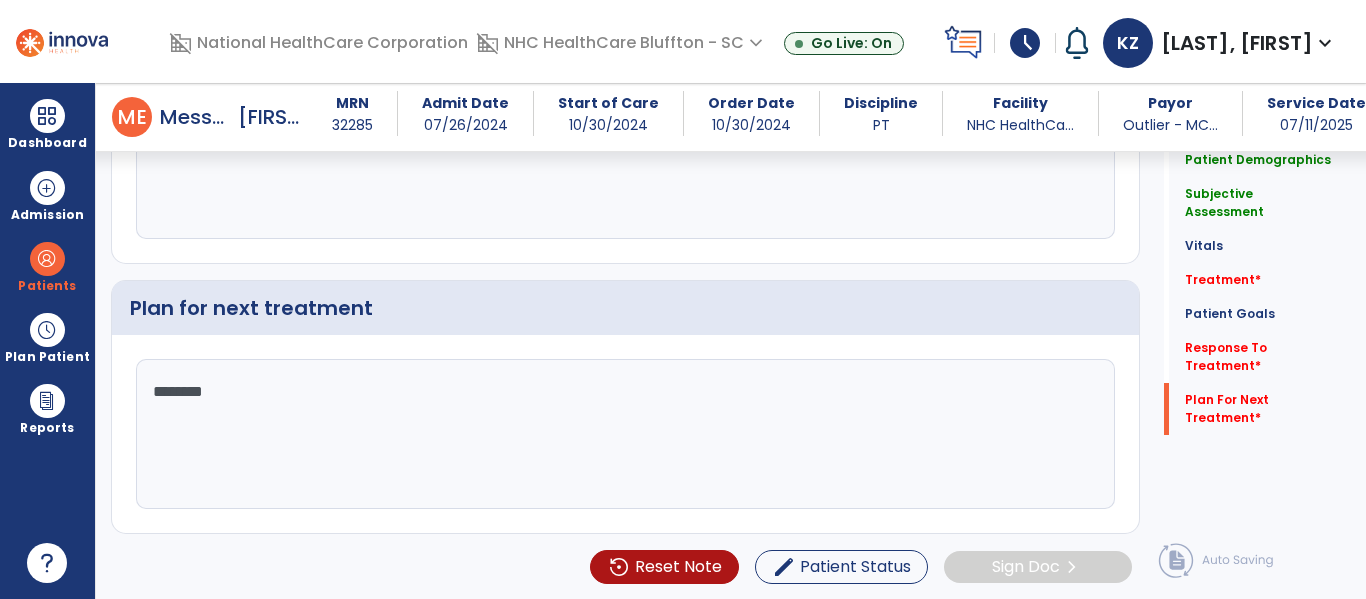type on "********" 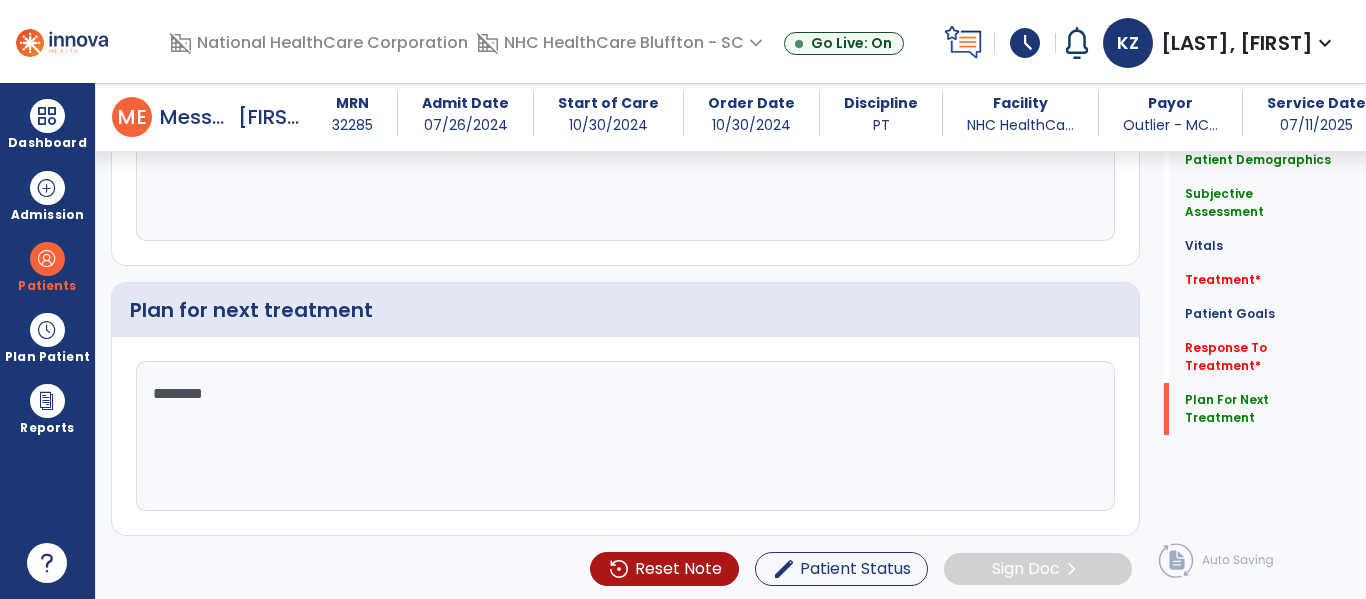 scroll, scrollTop: 5070, scrollLeft: 0, axis: vertical 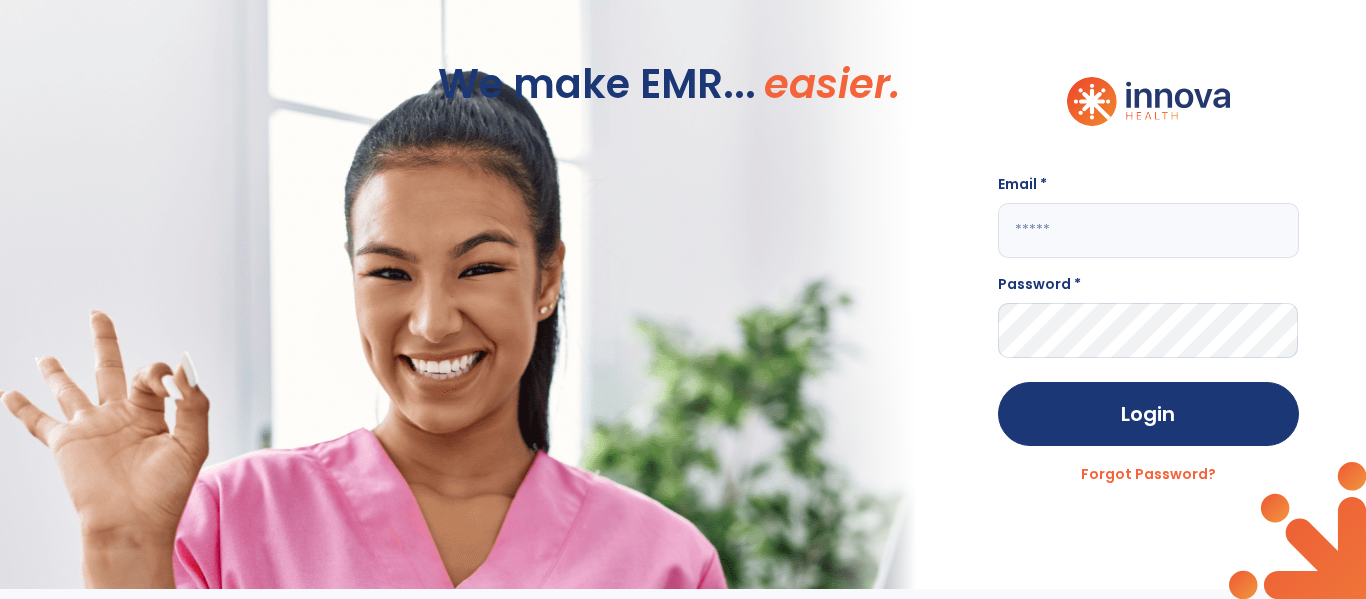 type on "**********" 